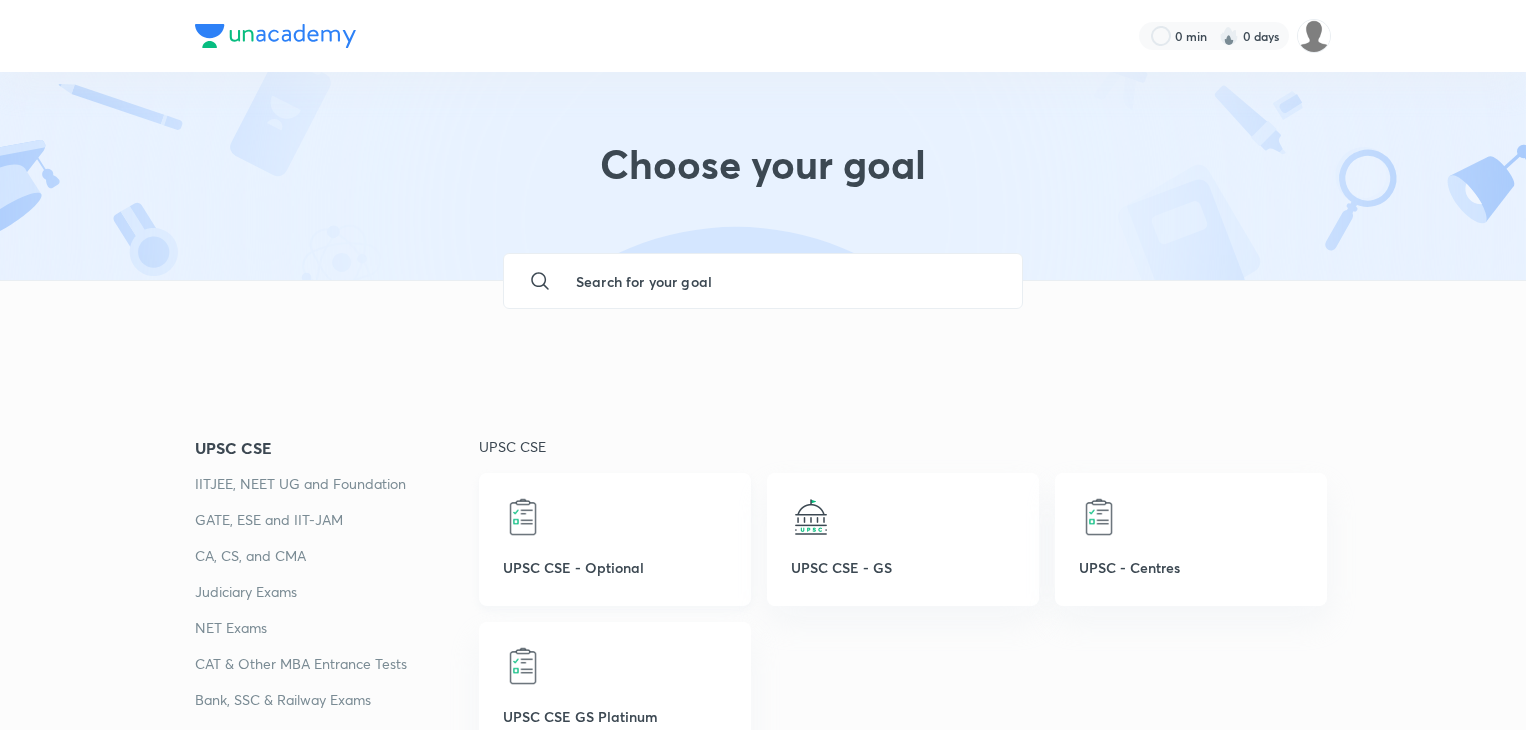 scroll, scrollTop: 100, scrollLeft: 0, axis: vertical 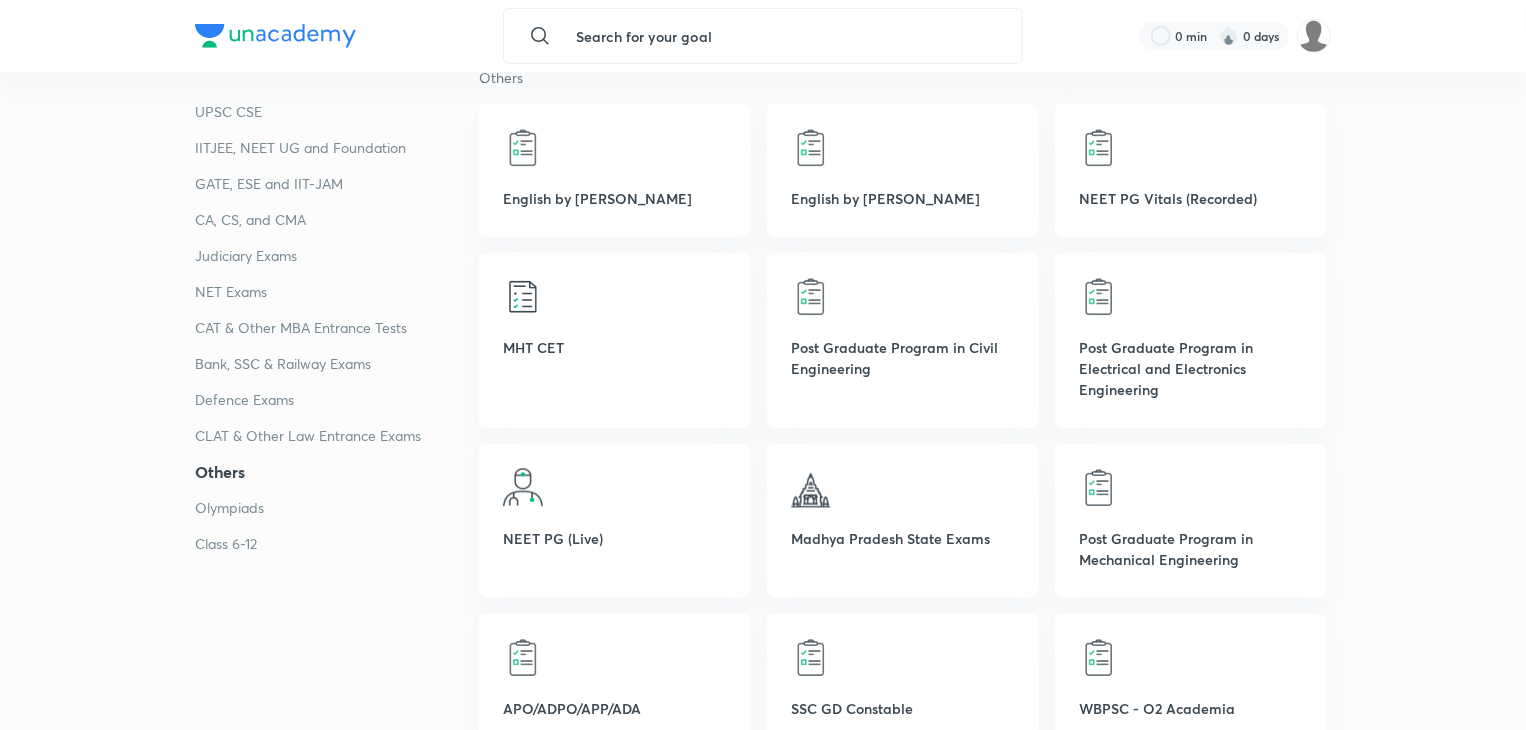 click at bounding box center (783, 36) 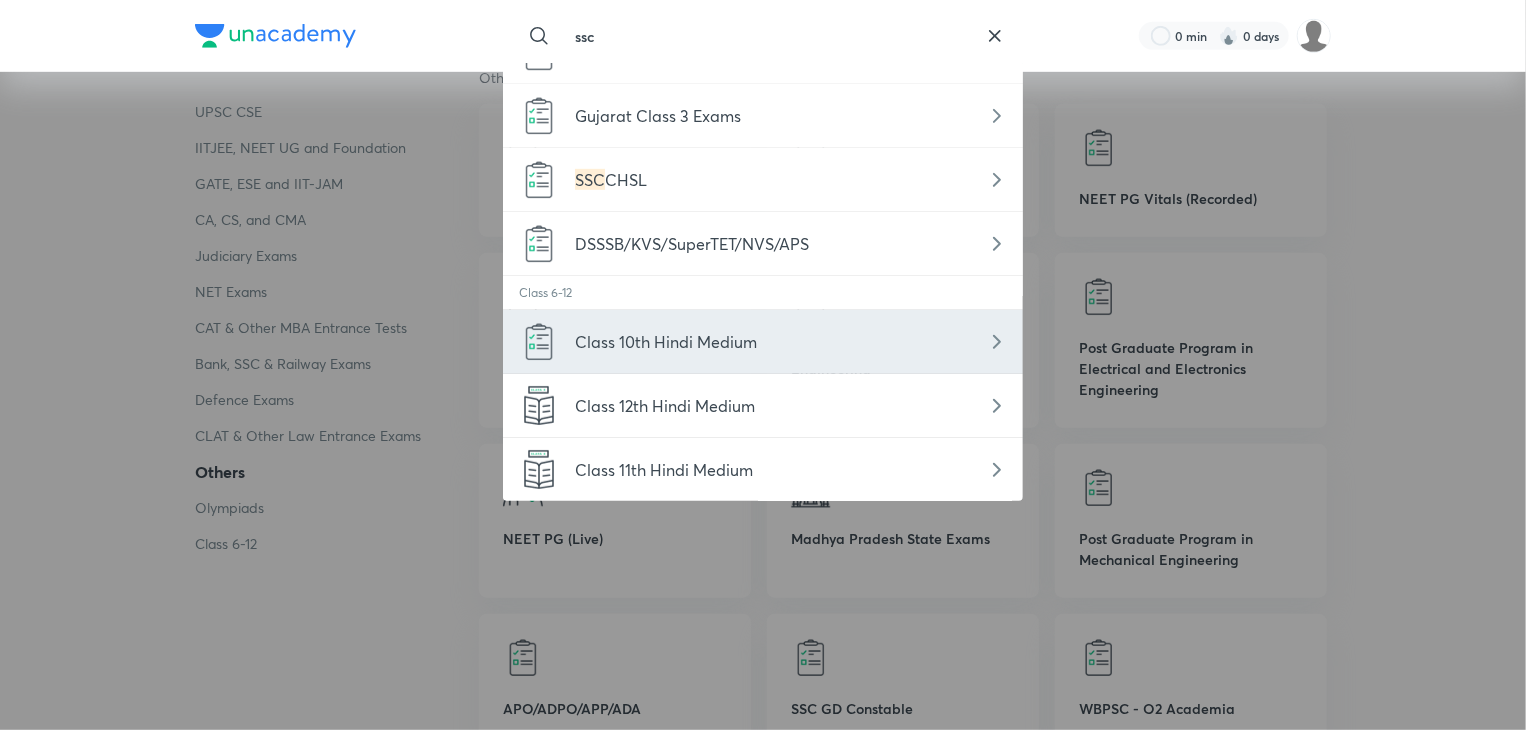 scroll, scrollTop: 531, scrollLeft: 0, axis: vertical 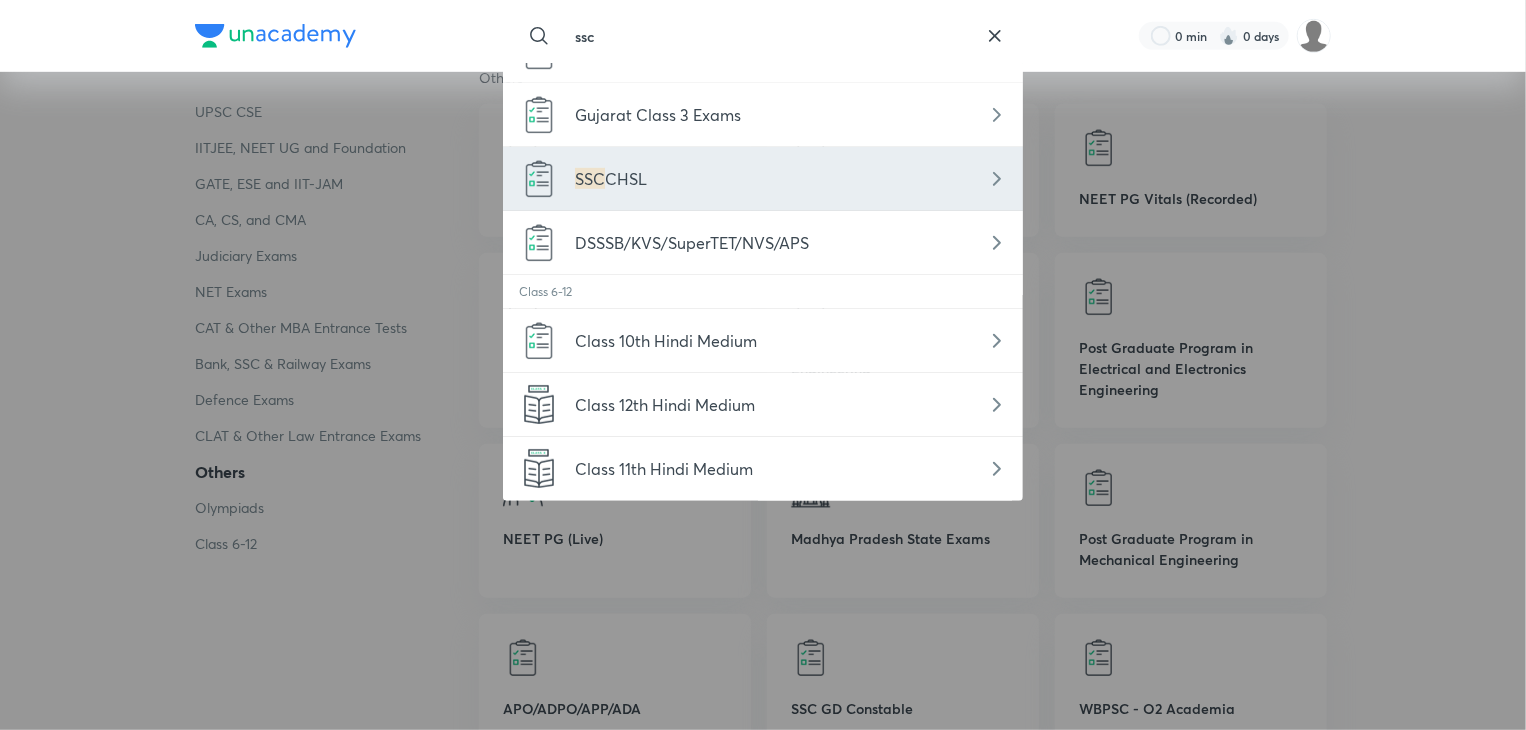 click on "SSC  CHSL" at bounding box center [763, 179] 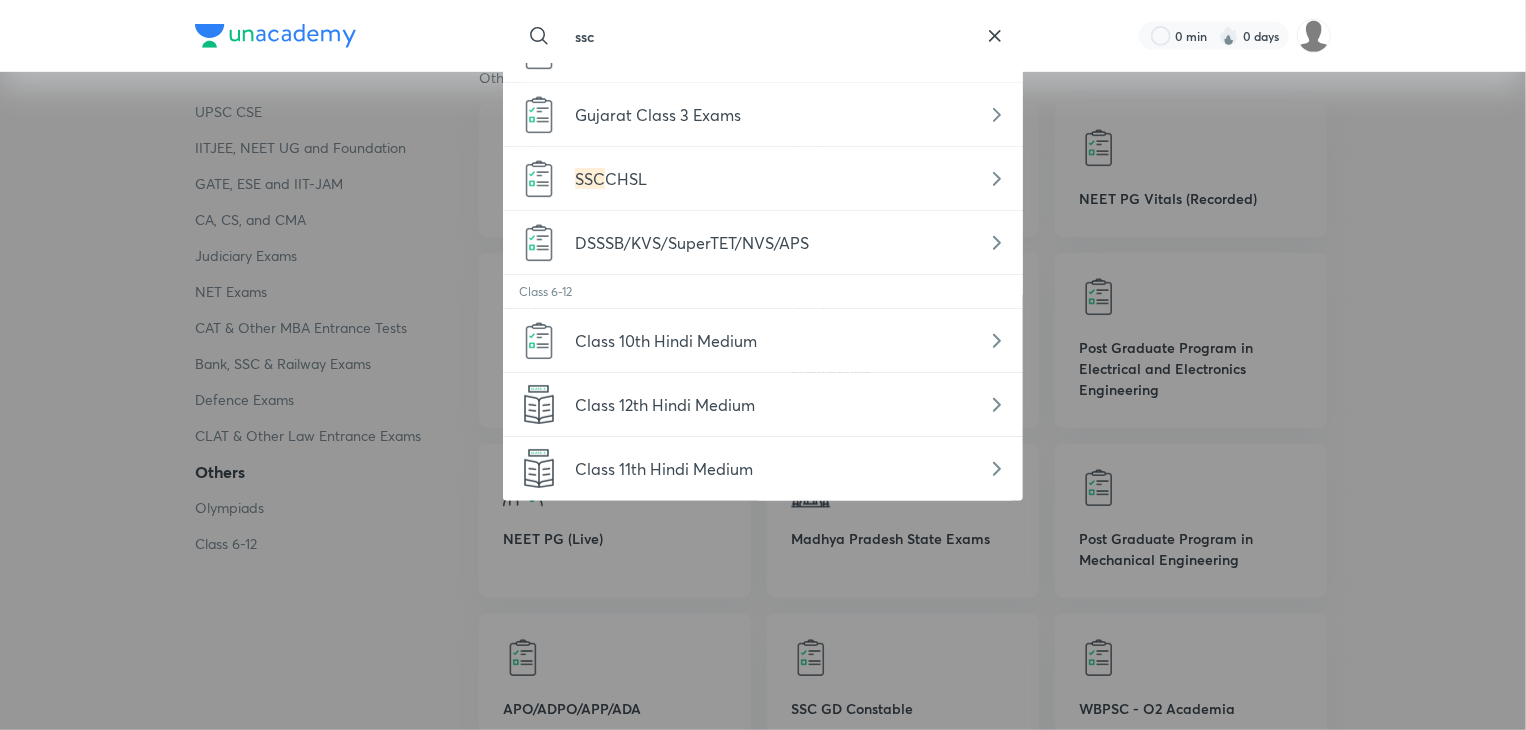 type on "SSC CHSL" 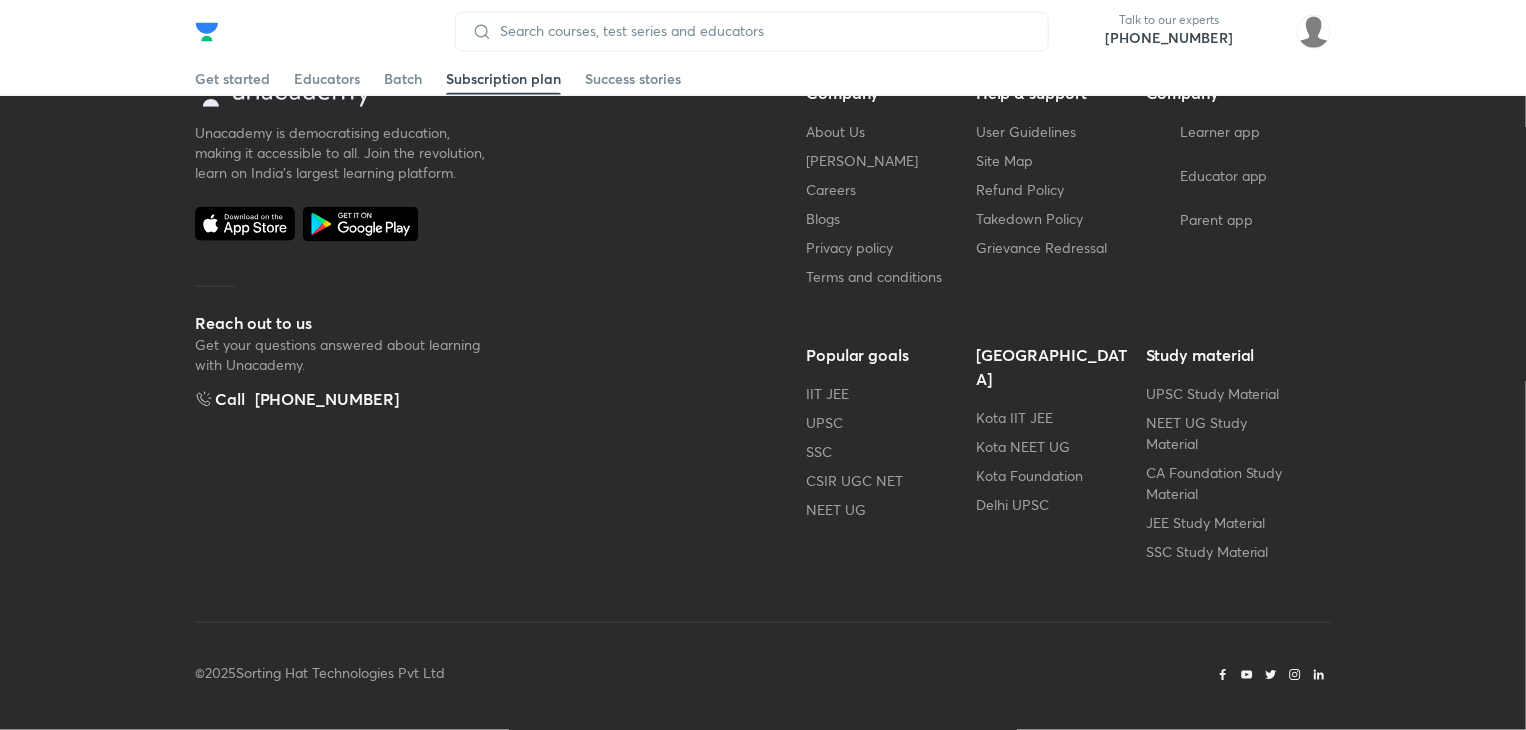 scroll, scrollTop: 0, scrollLeft: 0, axis: both 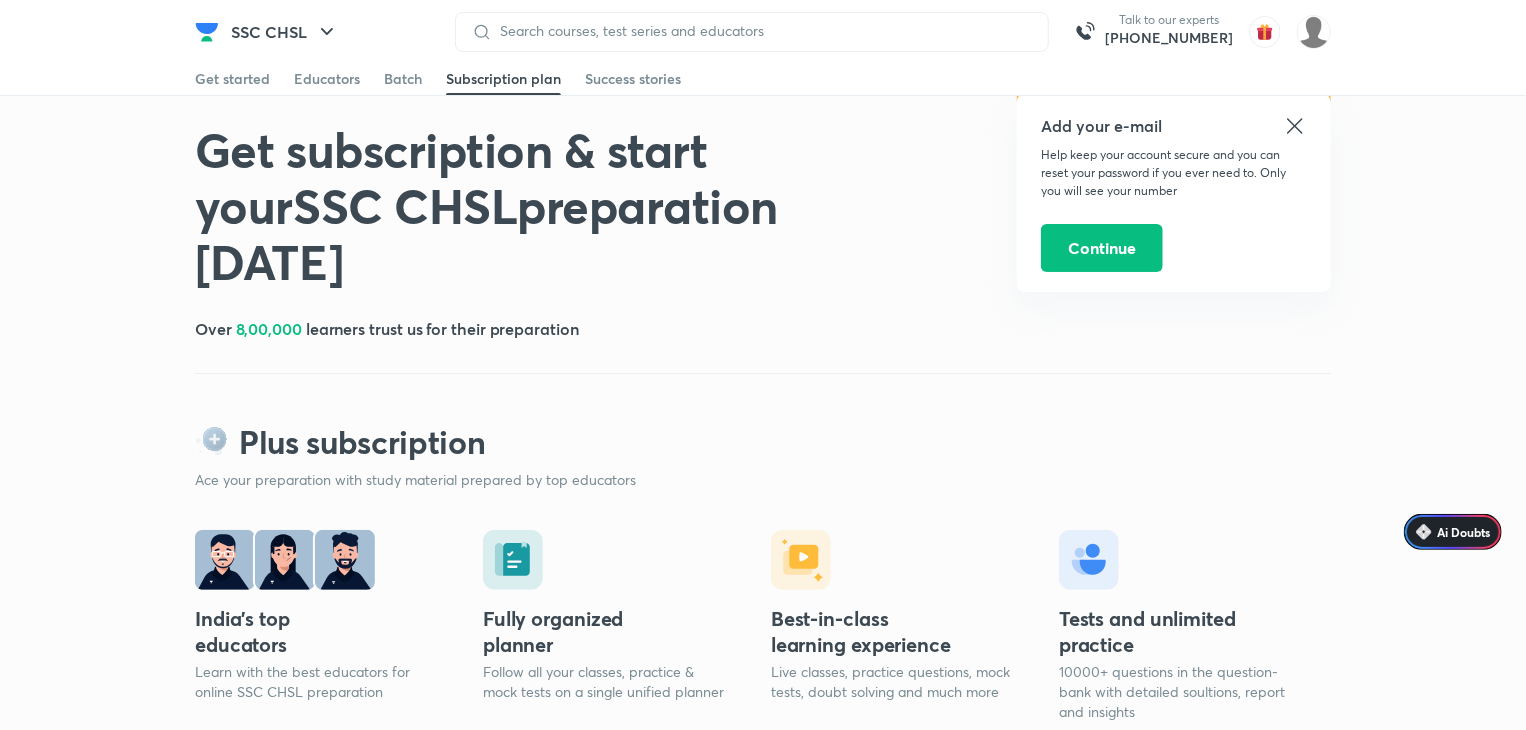 click 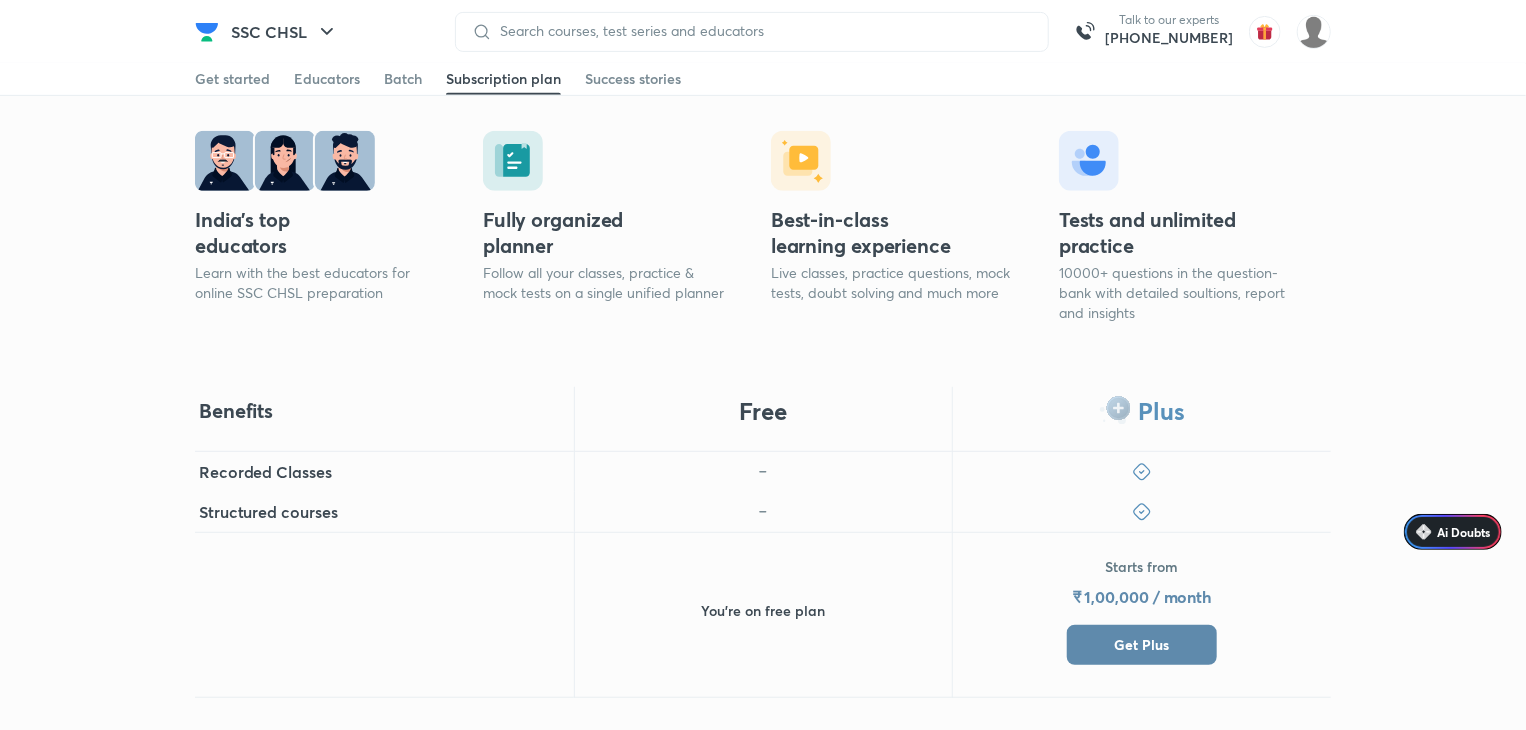 scroll, scrollTop: 400, scrollLeft: 0, axis: vertical 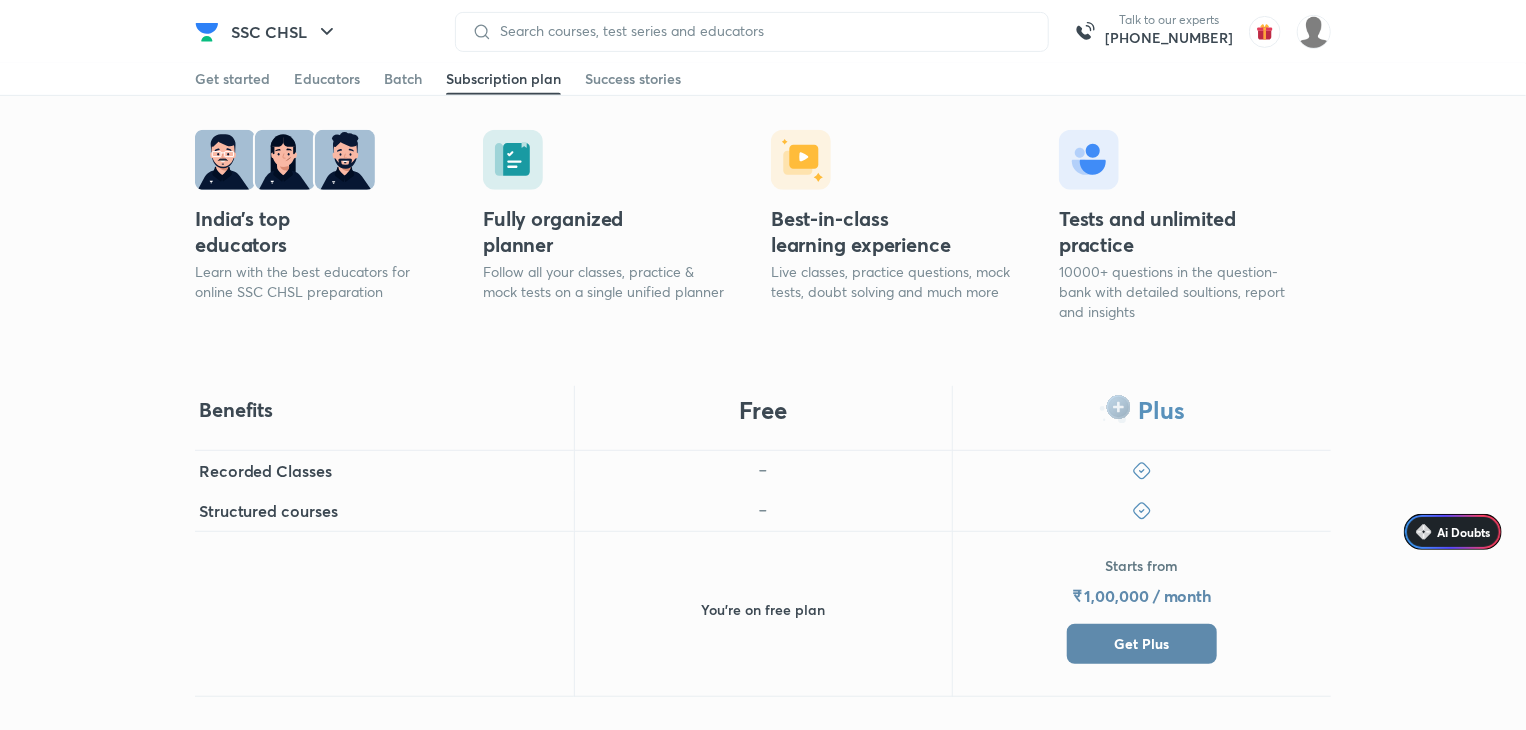 click on "Free" at bounding box center [763, 418] 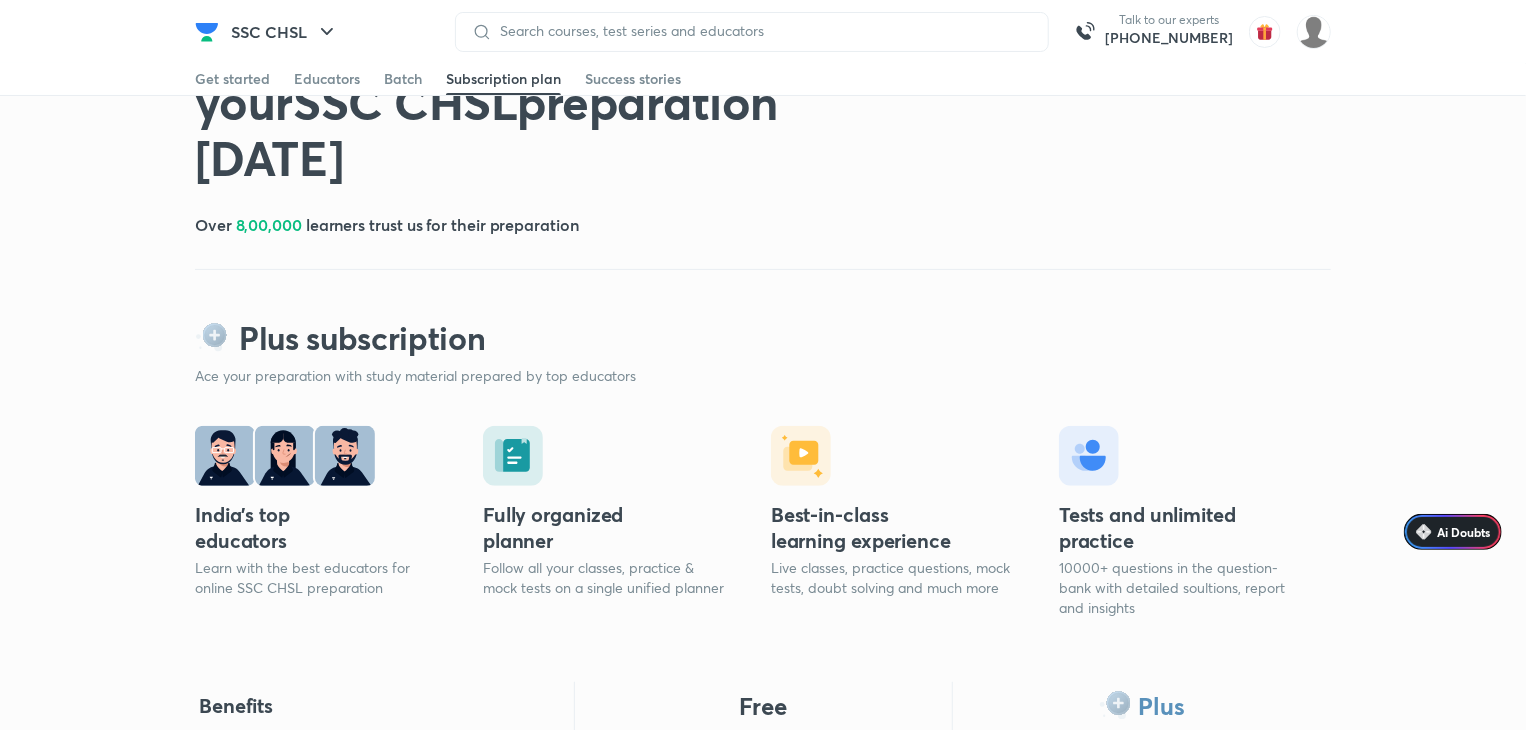 scroll, scrollTop: 0, scrollLeft: 0, axis: both 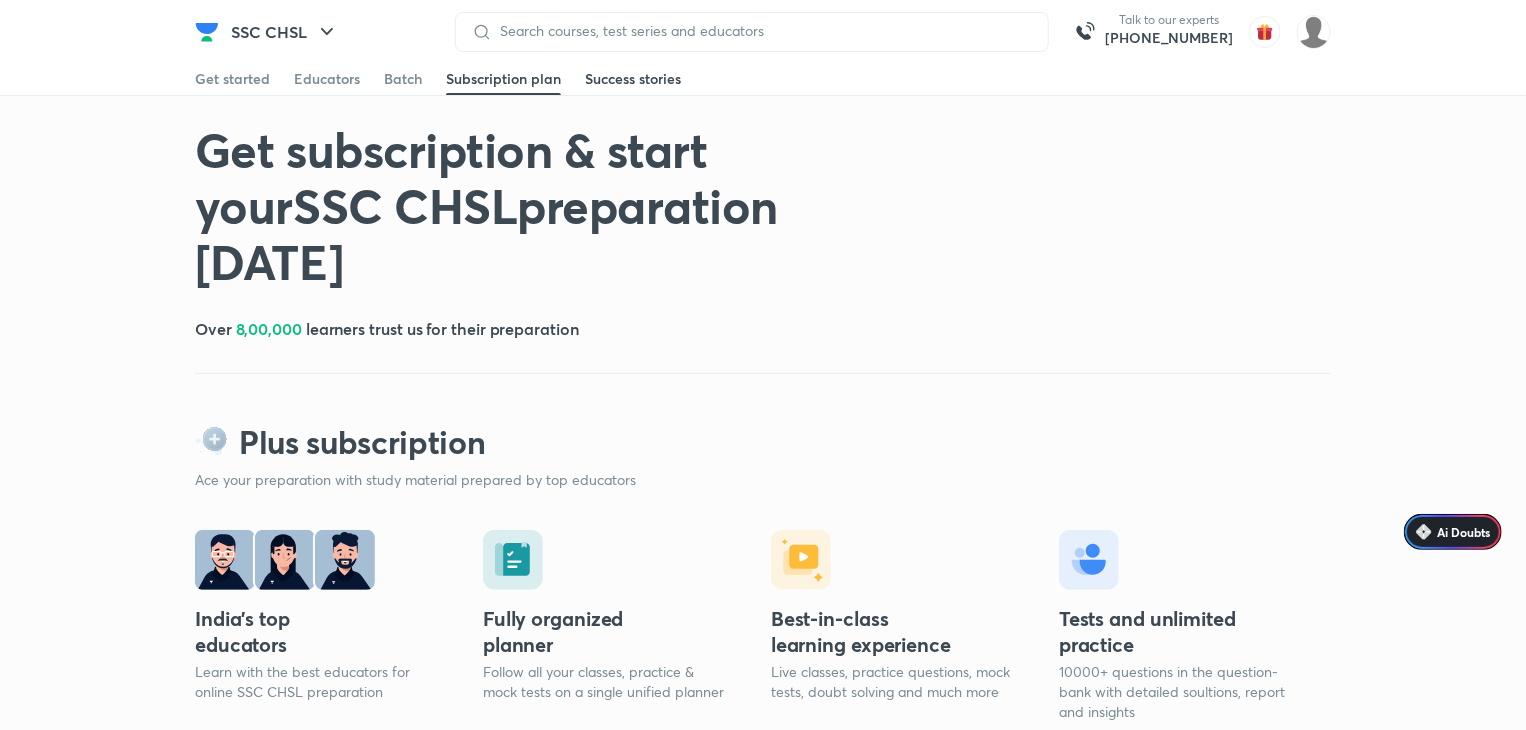 click at bounding box center [633, 94] 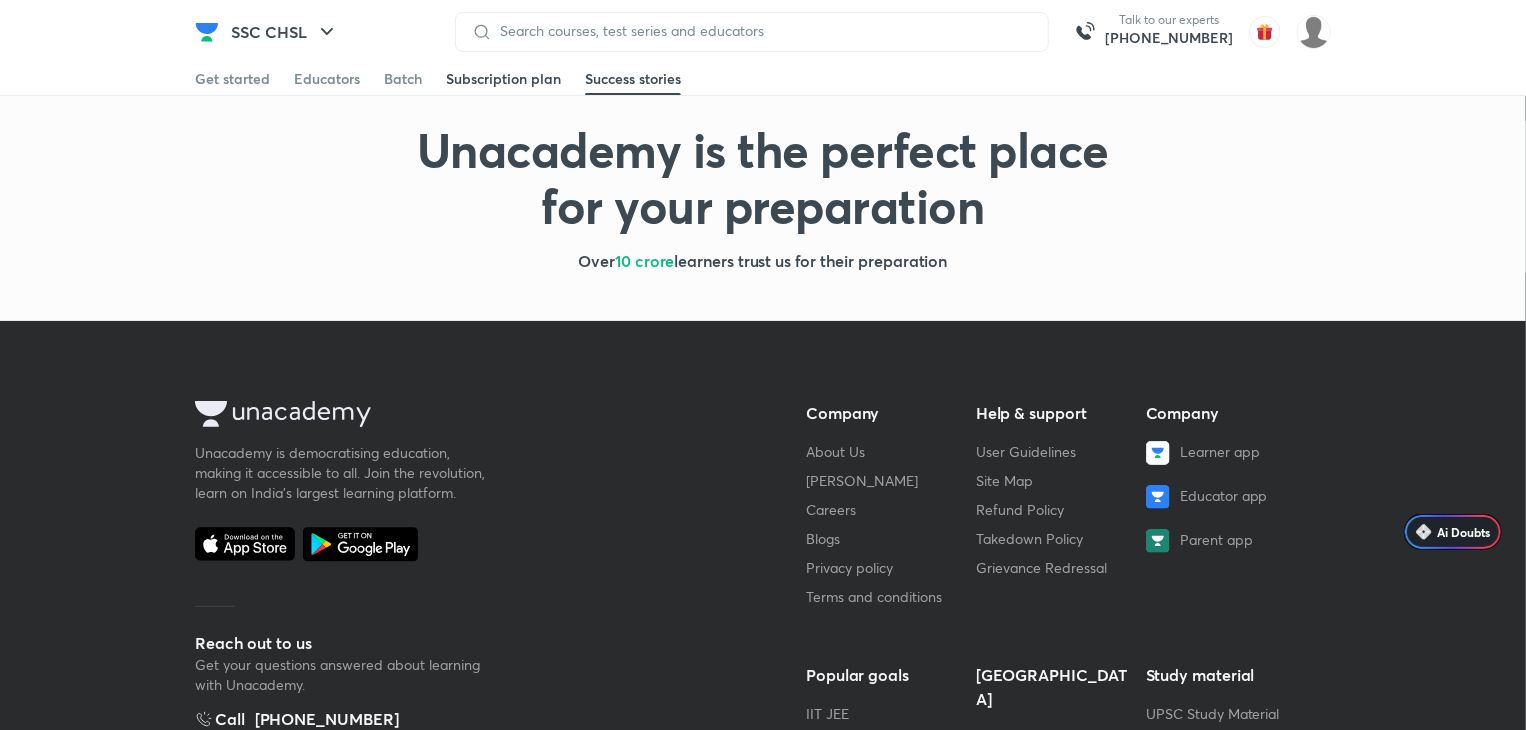 click on "Subscription plan" at bounding box center [503, 79] 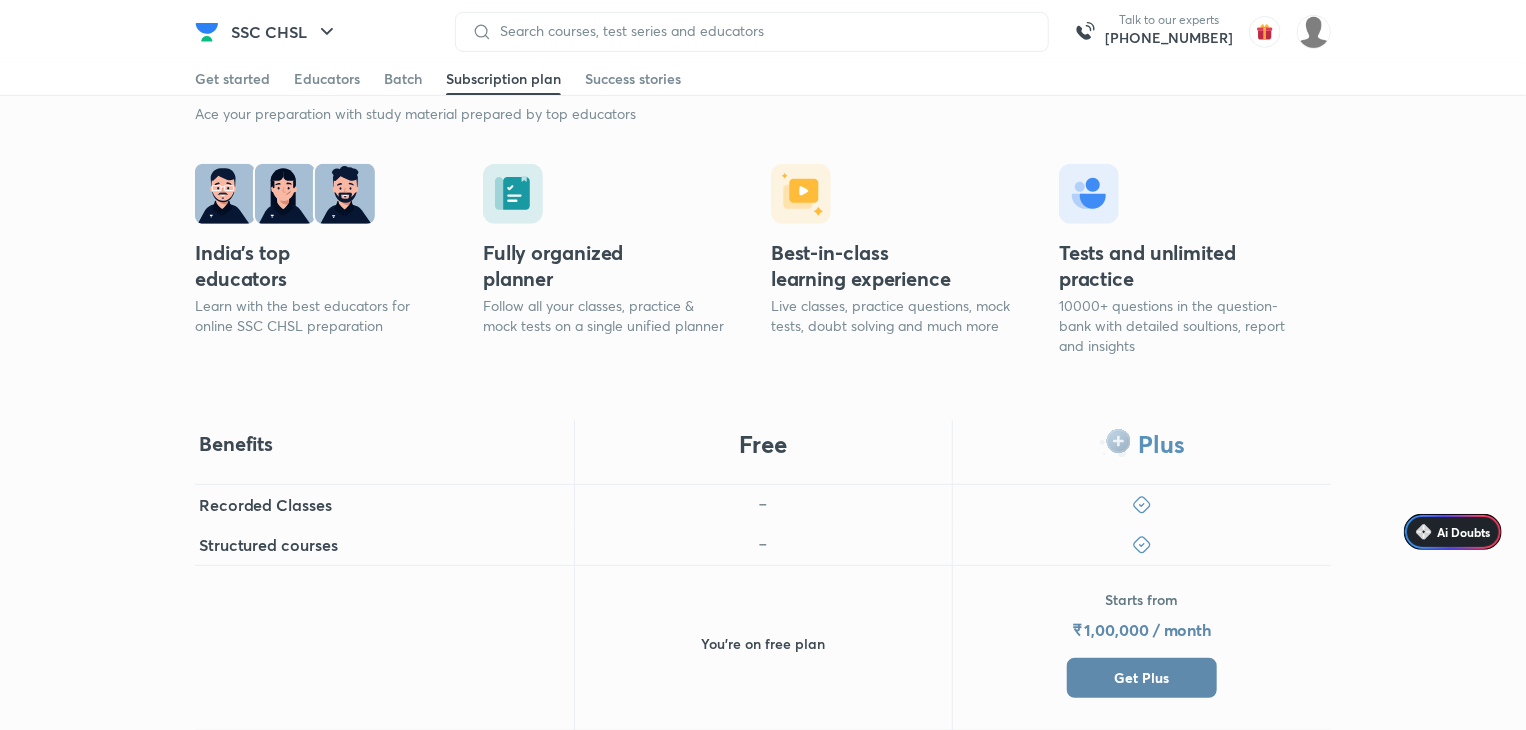 scroll, scrollTop: 400, scrollLeft: 0, axis: vertical 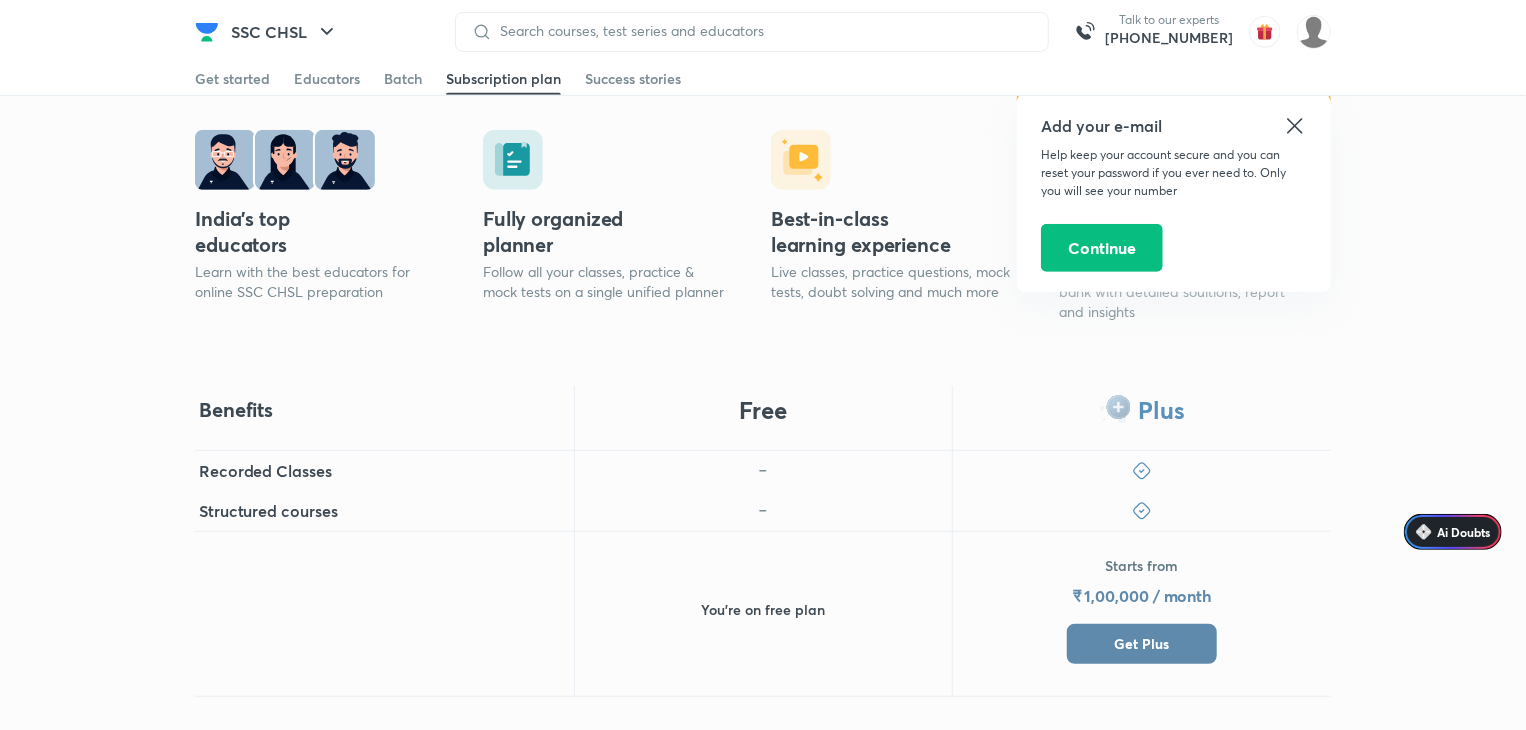click on "Free" at bounding box center (763, 418) 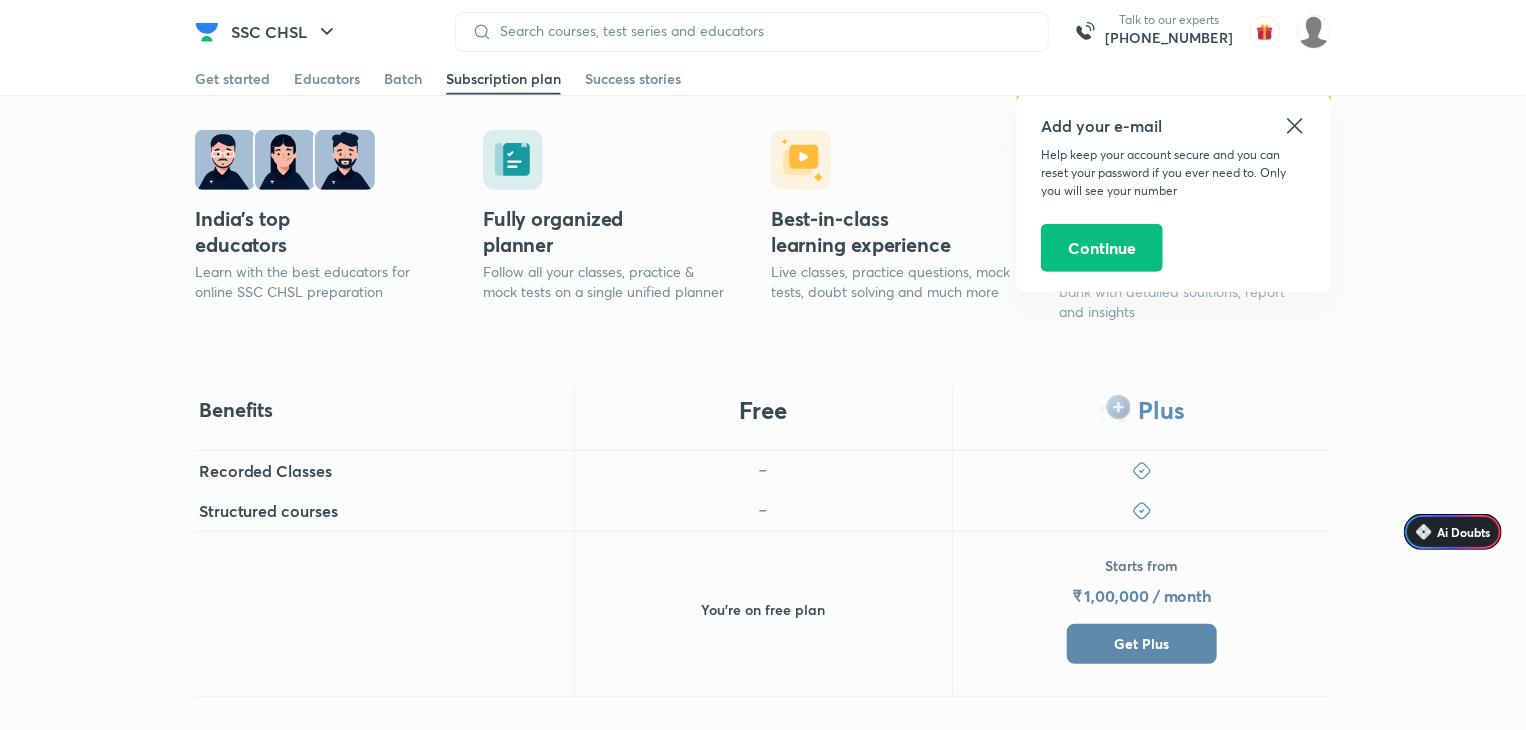 click 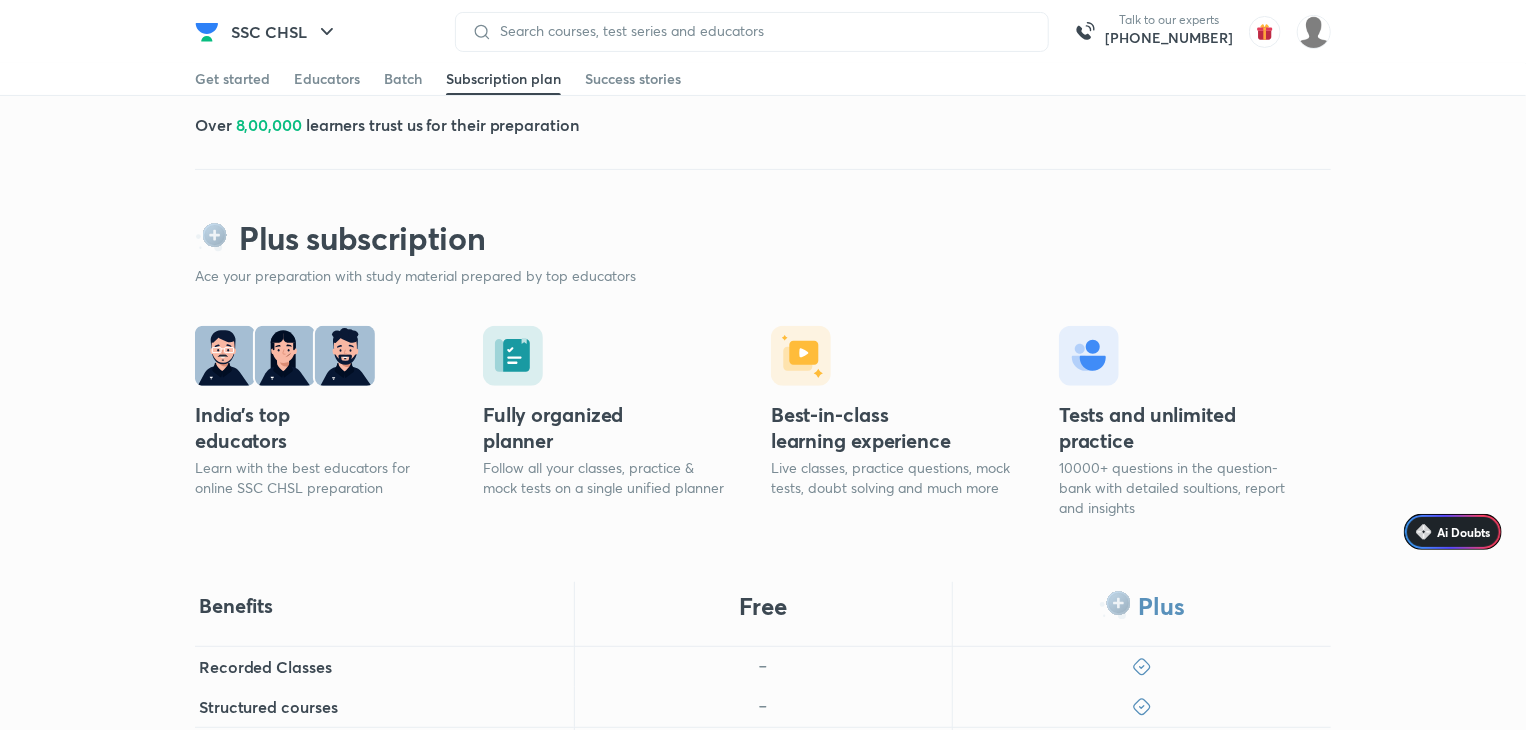scroll, scrollTop: 200, scrollLeft: 0, axis: vertical 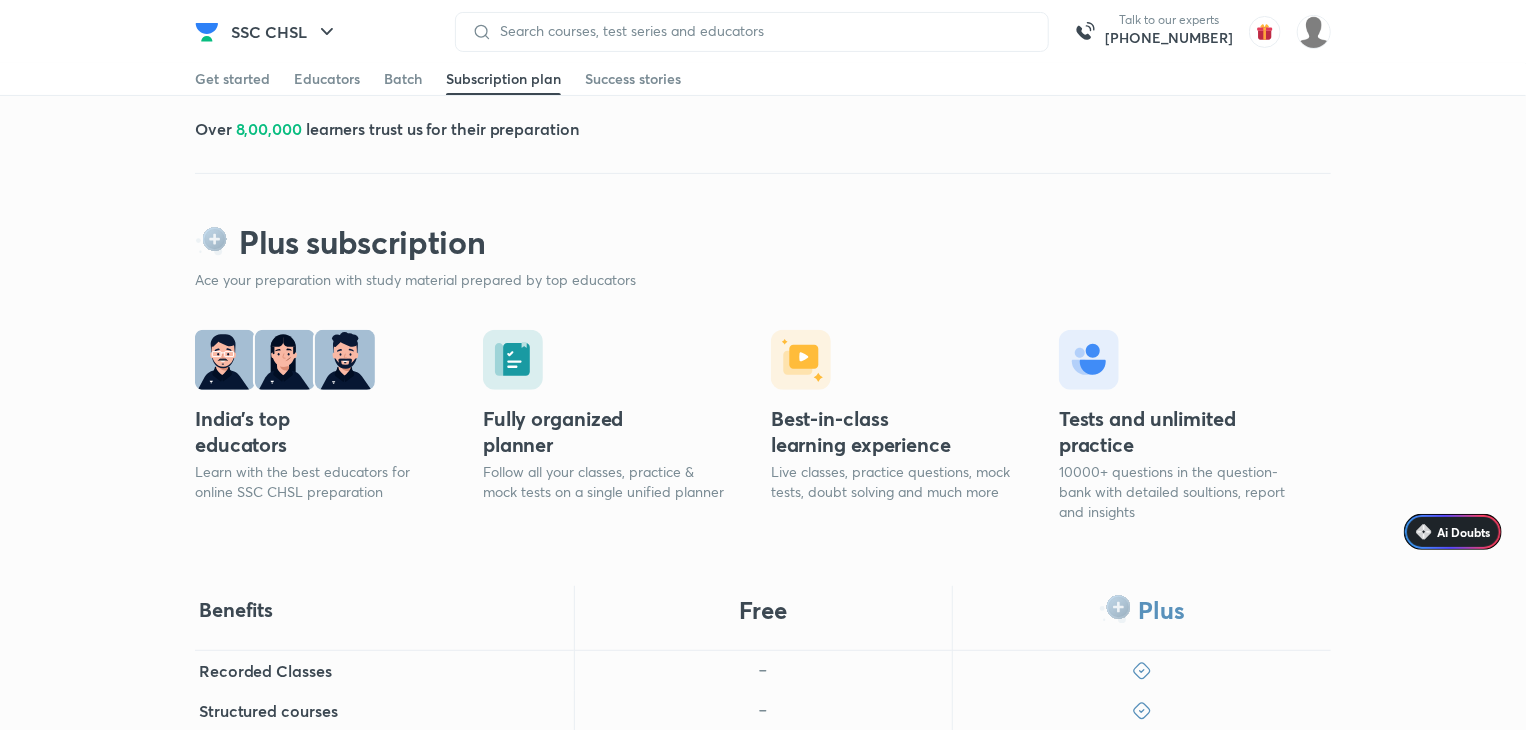 click 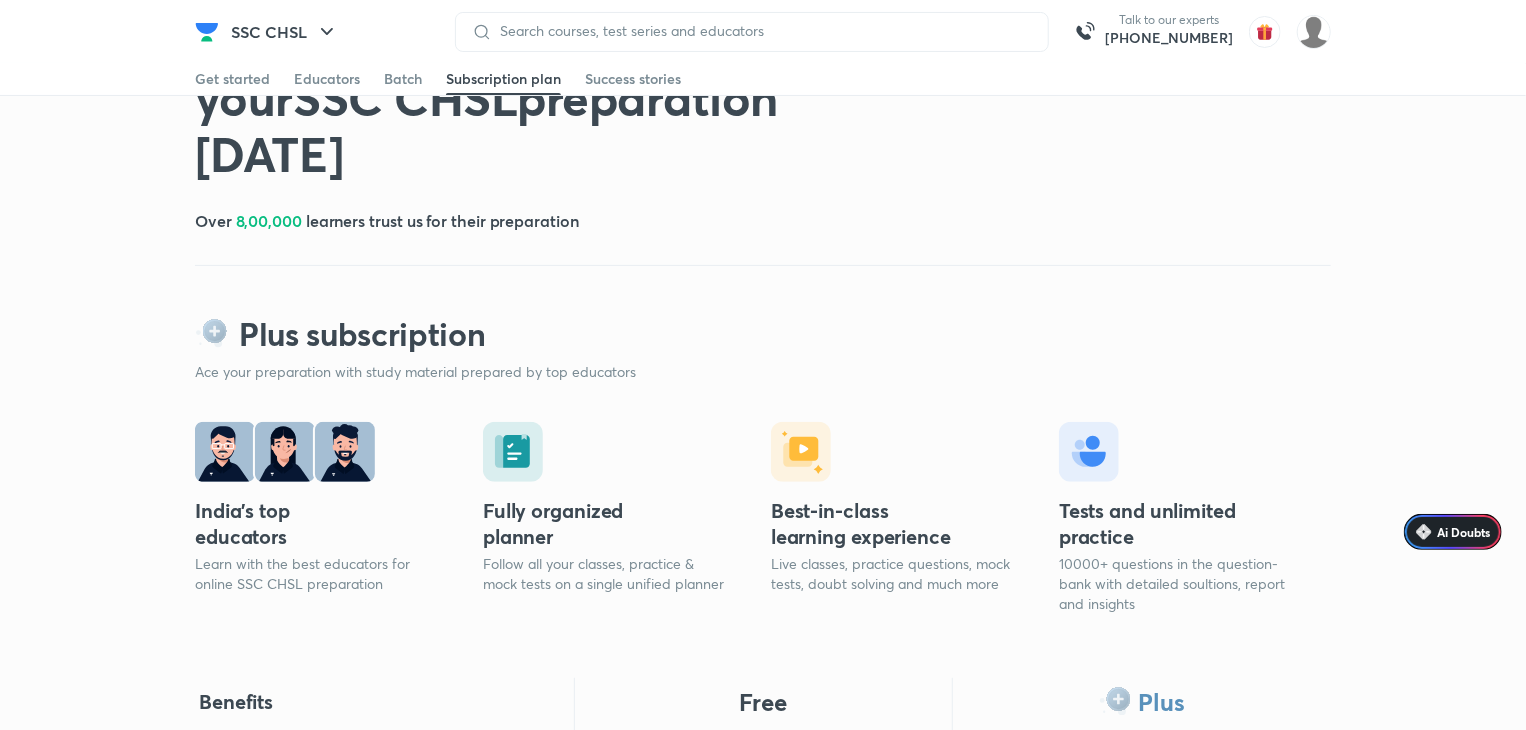 scroll, scrollTop: 0, scrollLeft: 0, axis: both 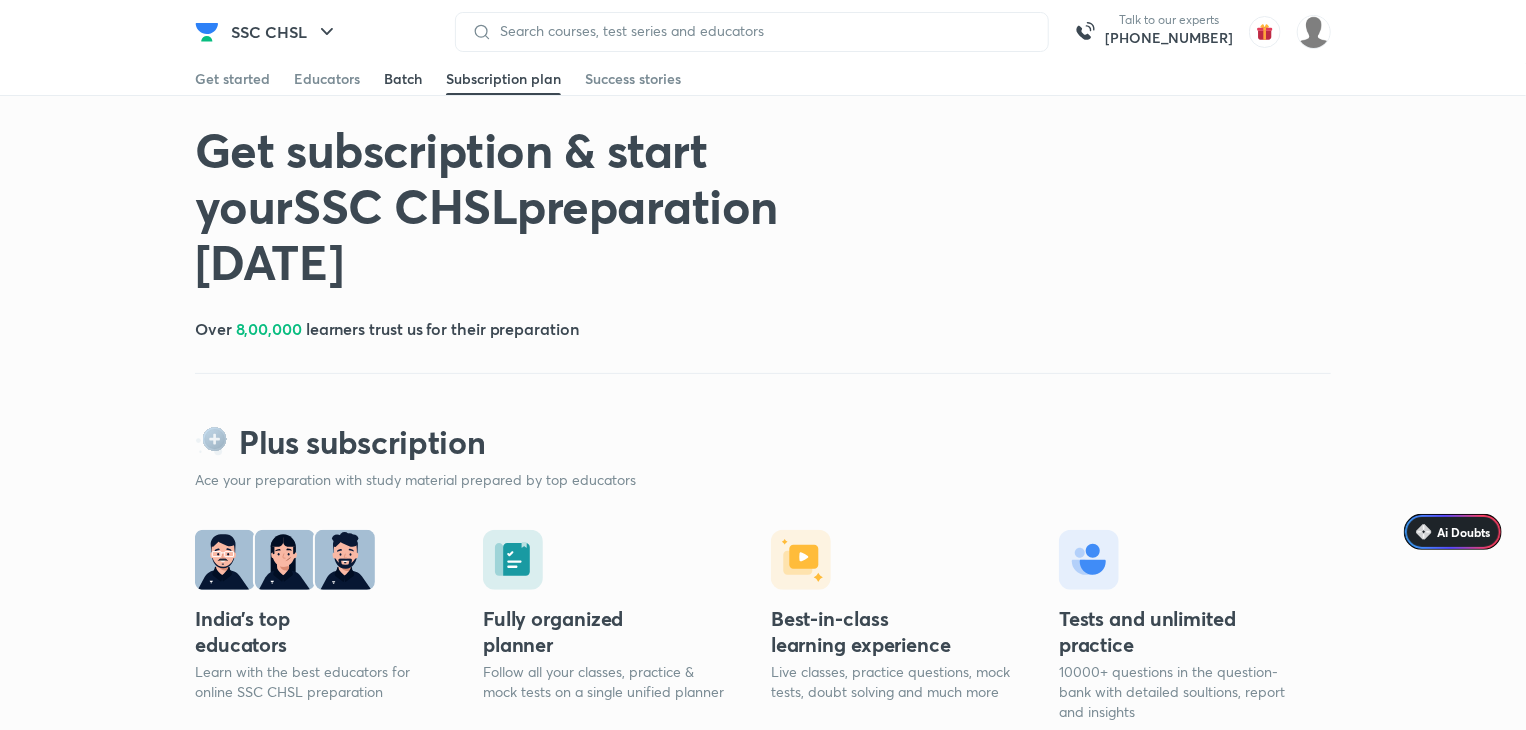 click on "Batch" at bounding box center [403, 79] 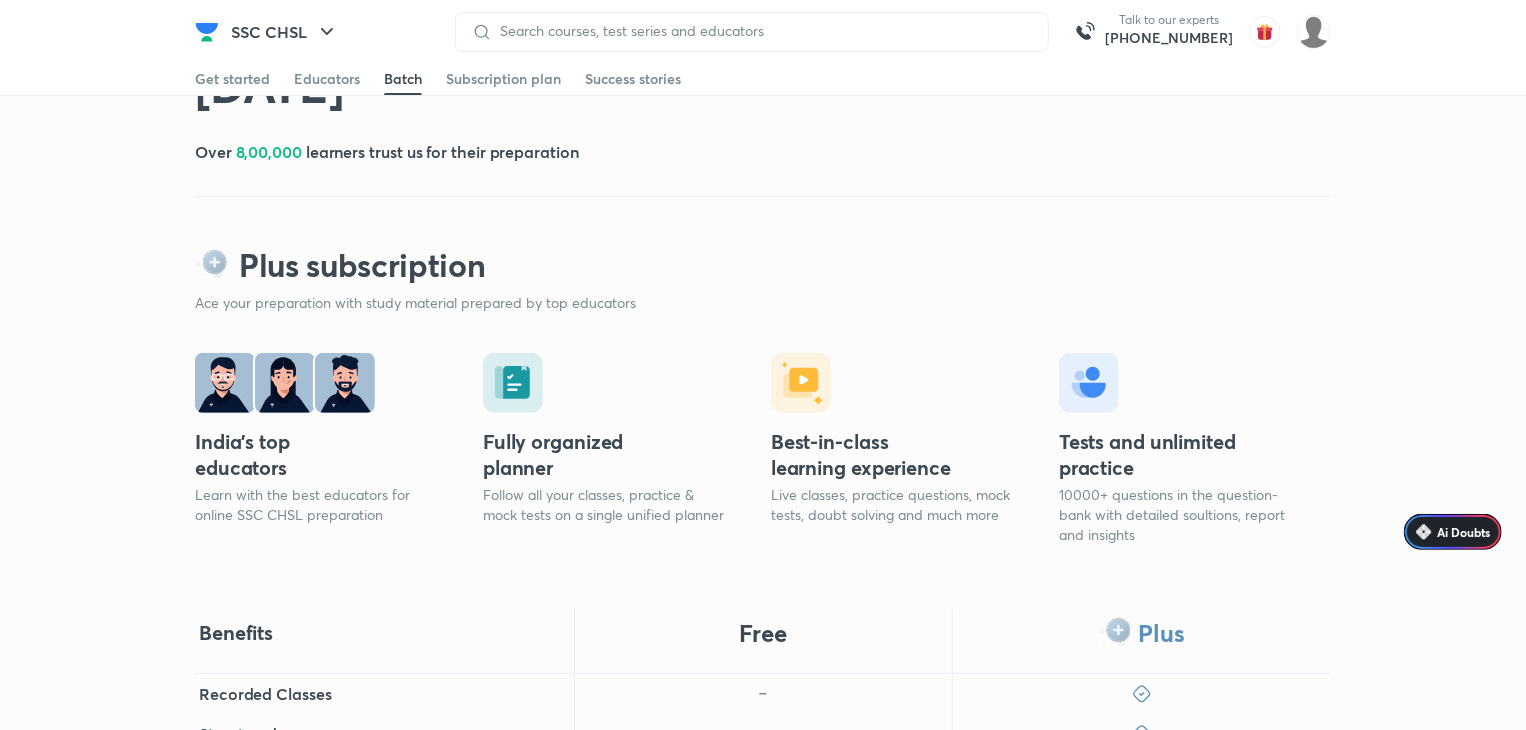 scroll, scrollTop: 0, scrollLeft: 0, axis: both 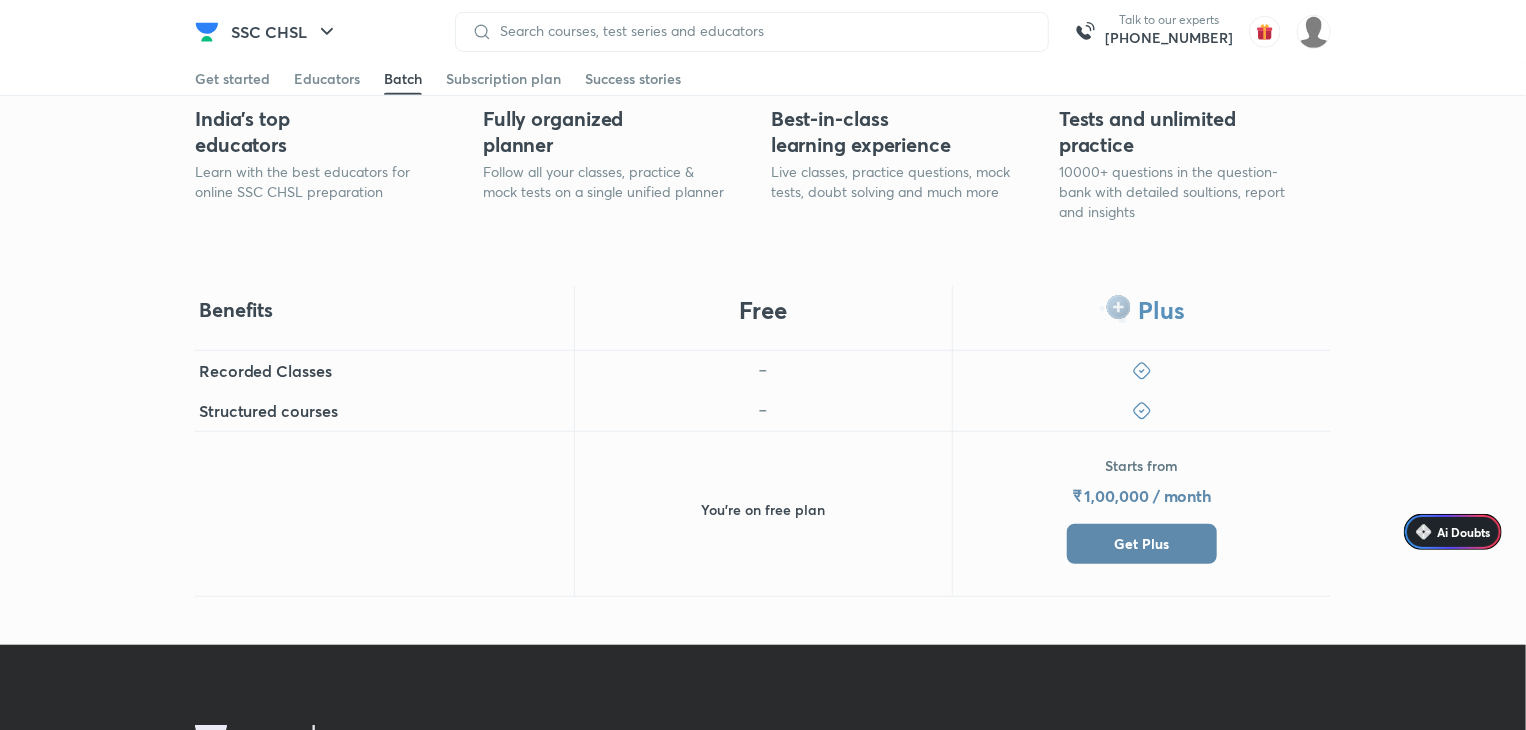 click on "Free" at bounding box center (763, 318) 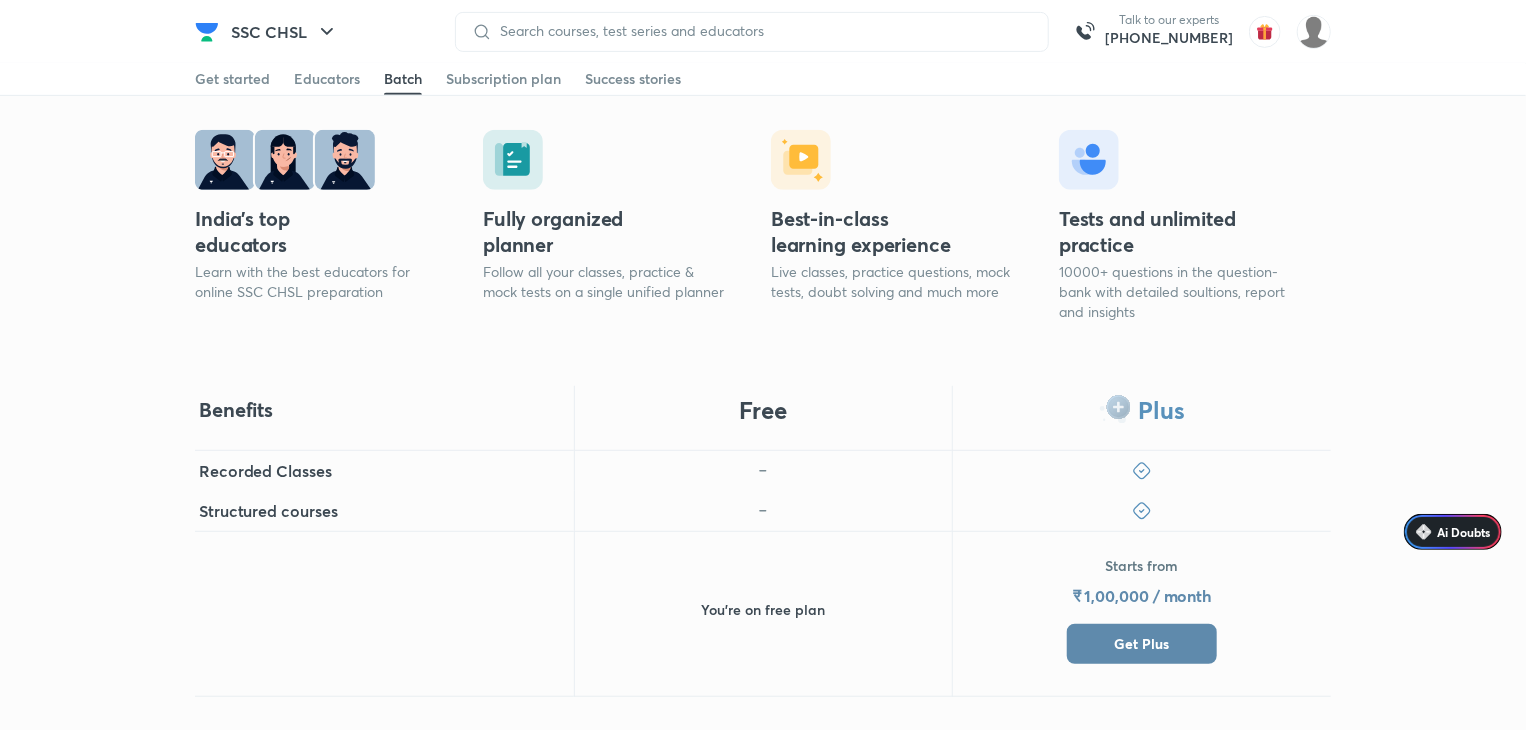 click on "Plus" at bounding box center [1141, 418] 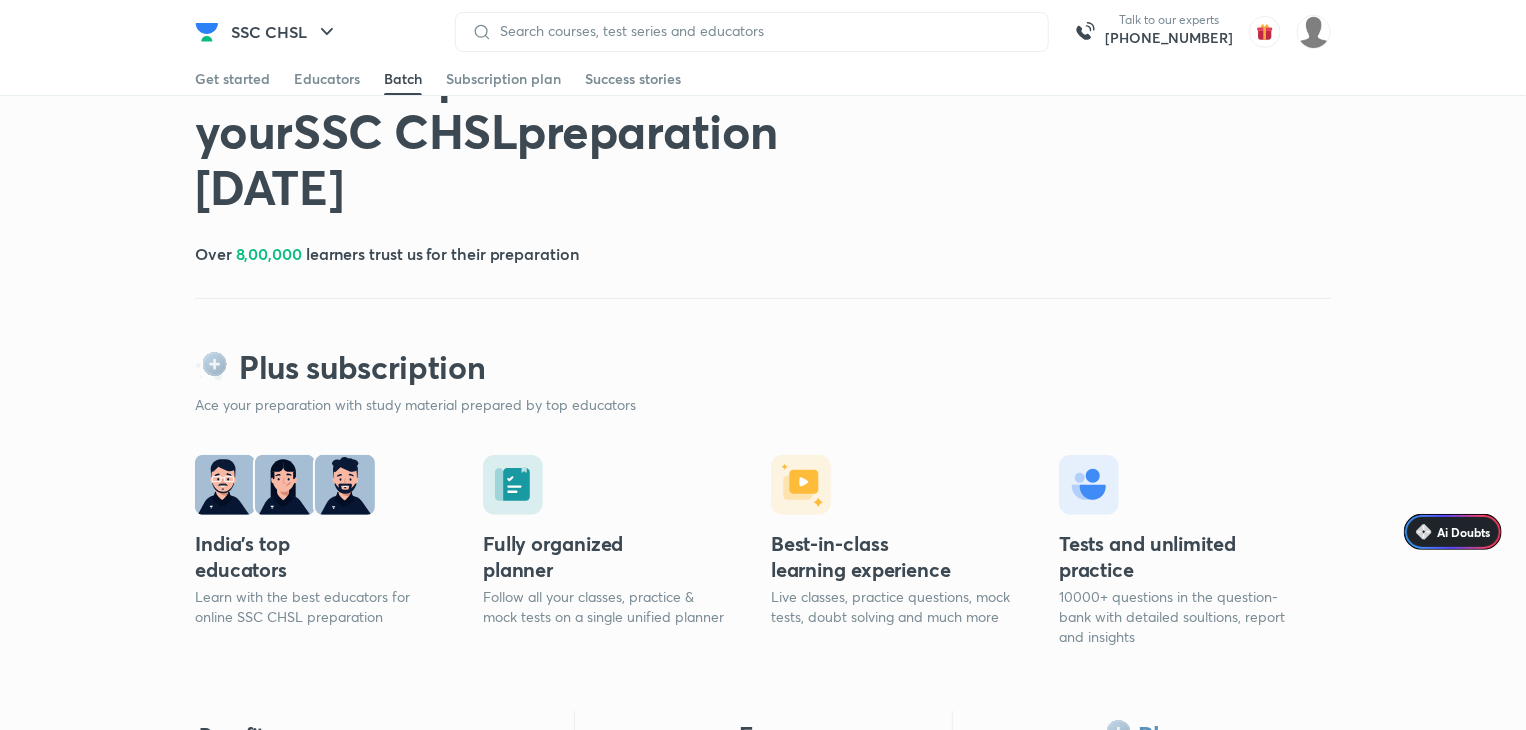 scroll, scrollTop: 0, scrollLeft: 0, axis: both 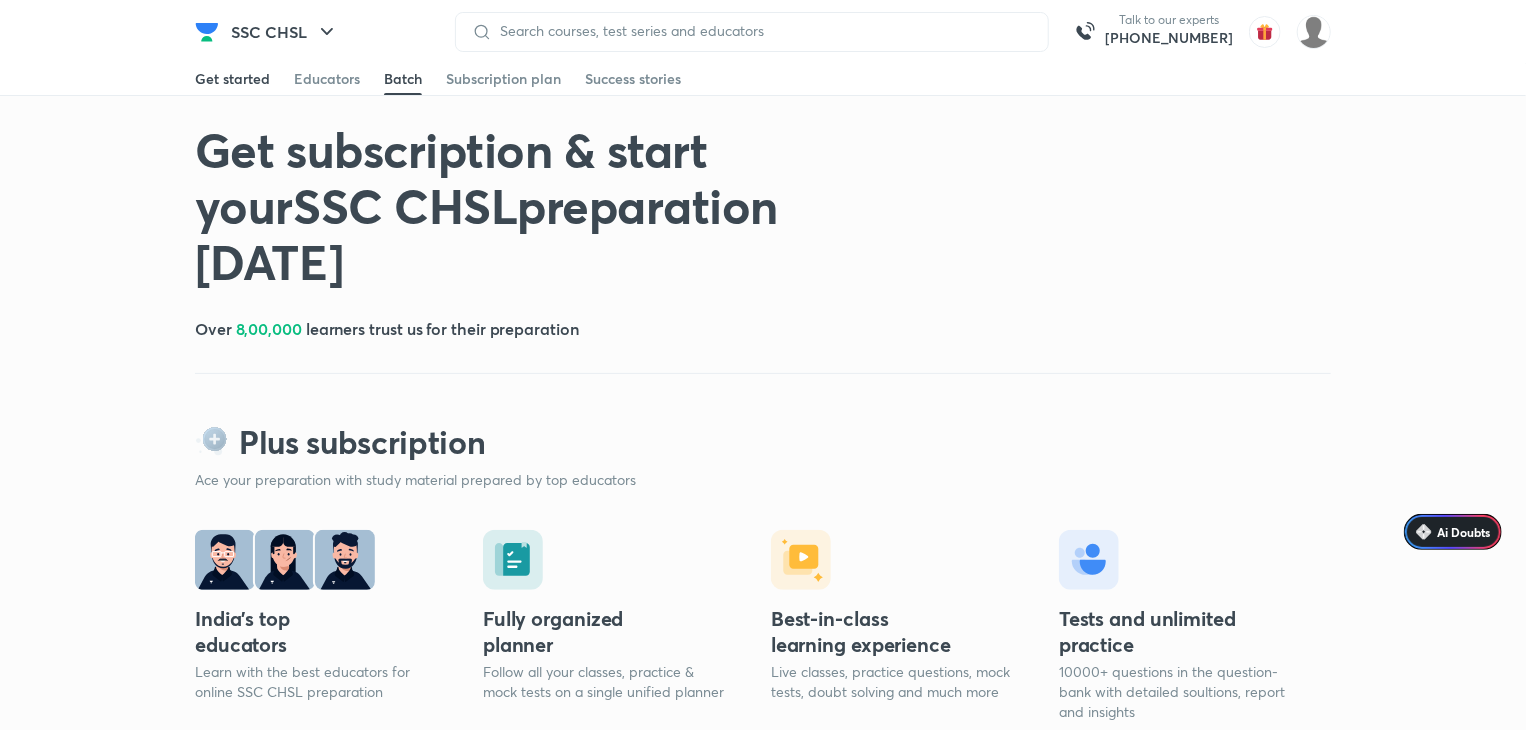 click on "Get started" at bounding box center [232, 79] 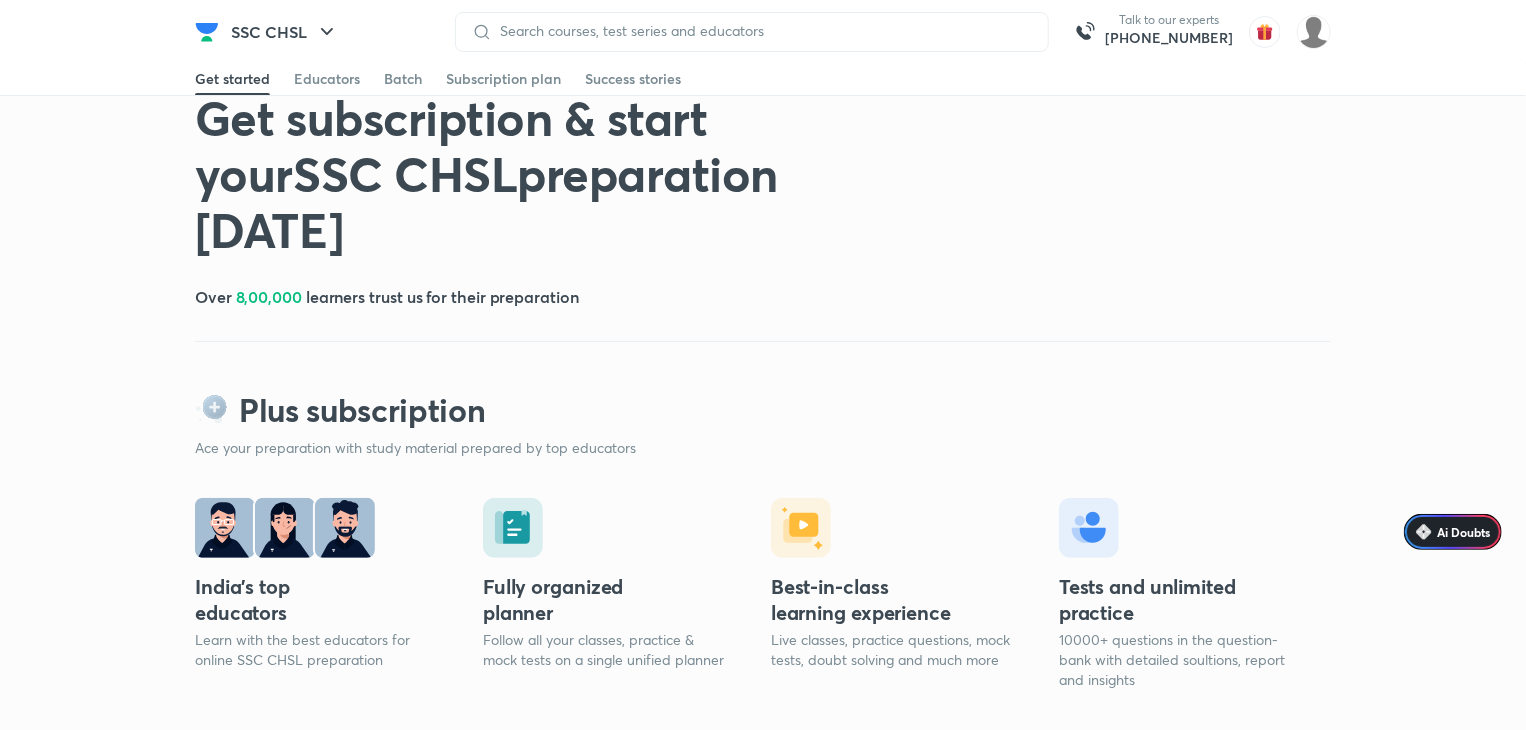 scroll, scrollTop: 0, scrollLeft: 0, axis: both 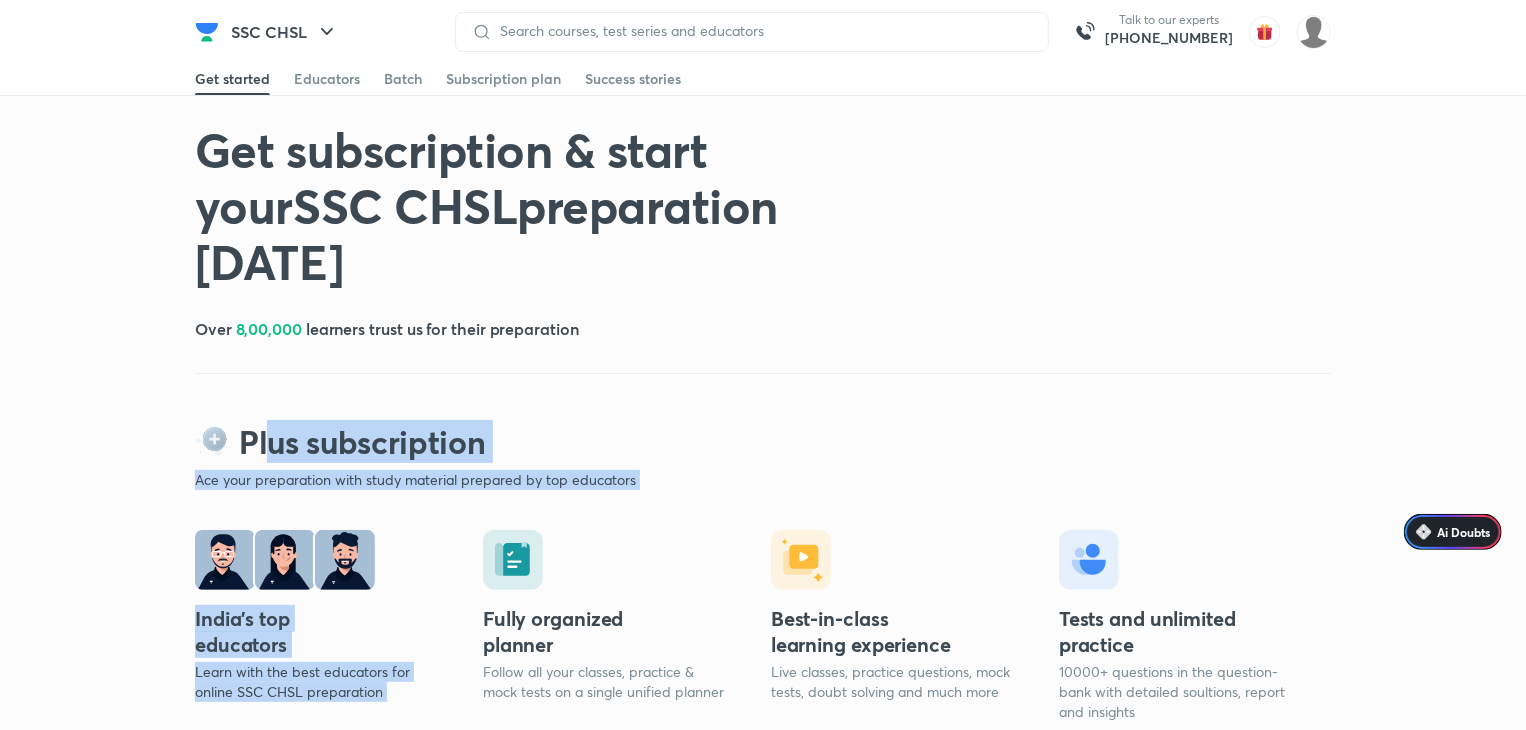 drag, startPoint x: 267, startPoint y: 402, endPoint x: 508, endPoint y: 460, distance: 247.88103 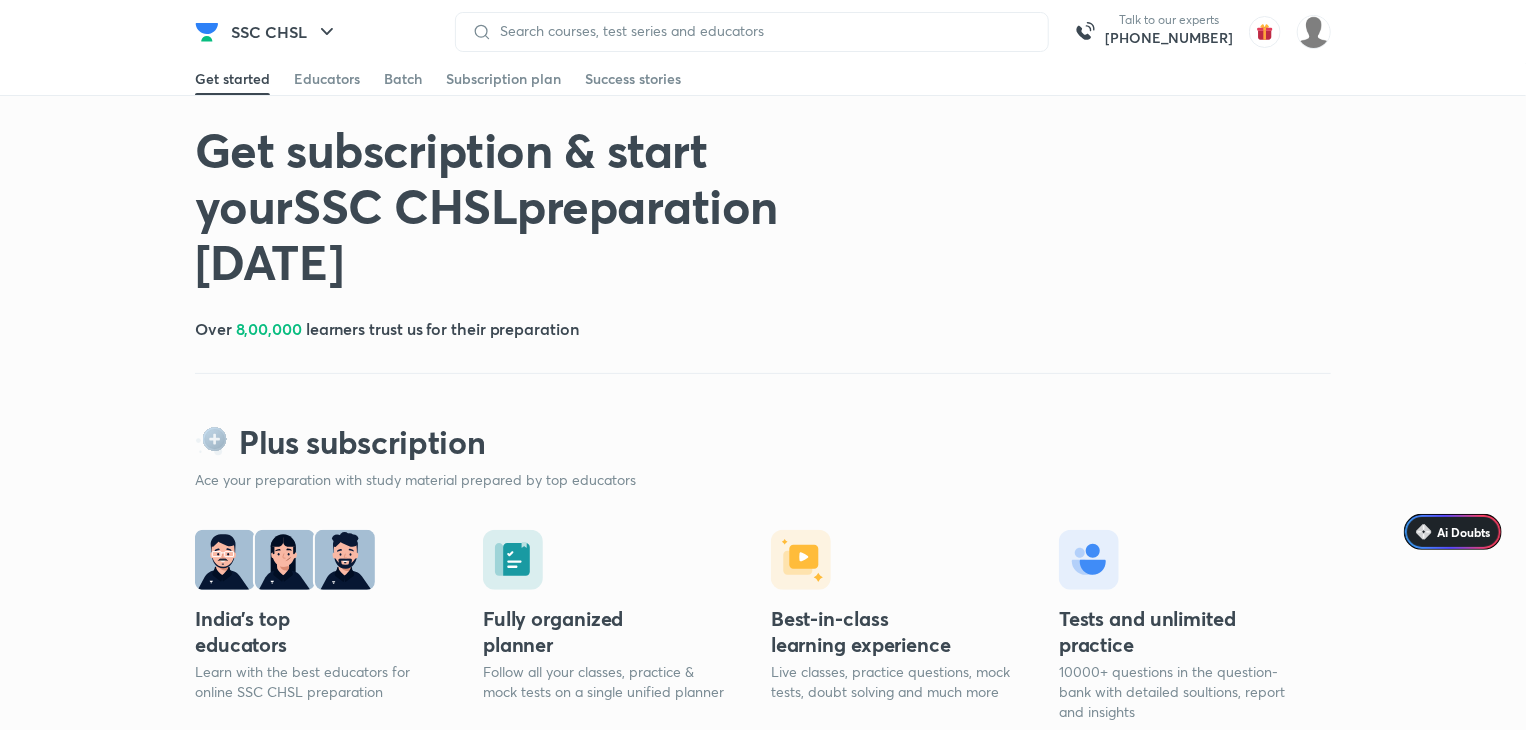 click 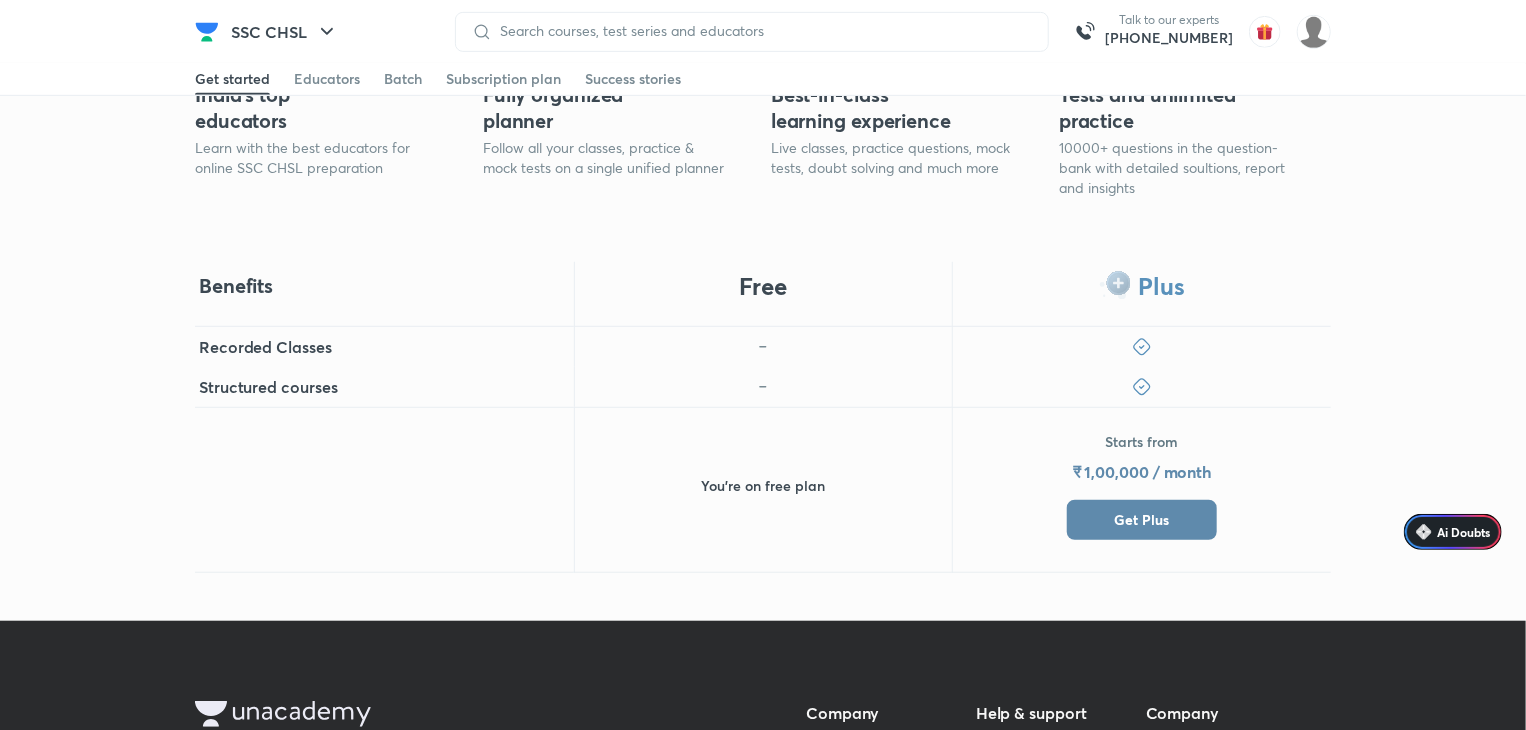 scroll, scrollTop: 500, scrollLeft: 0, axis: vertical 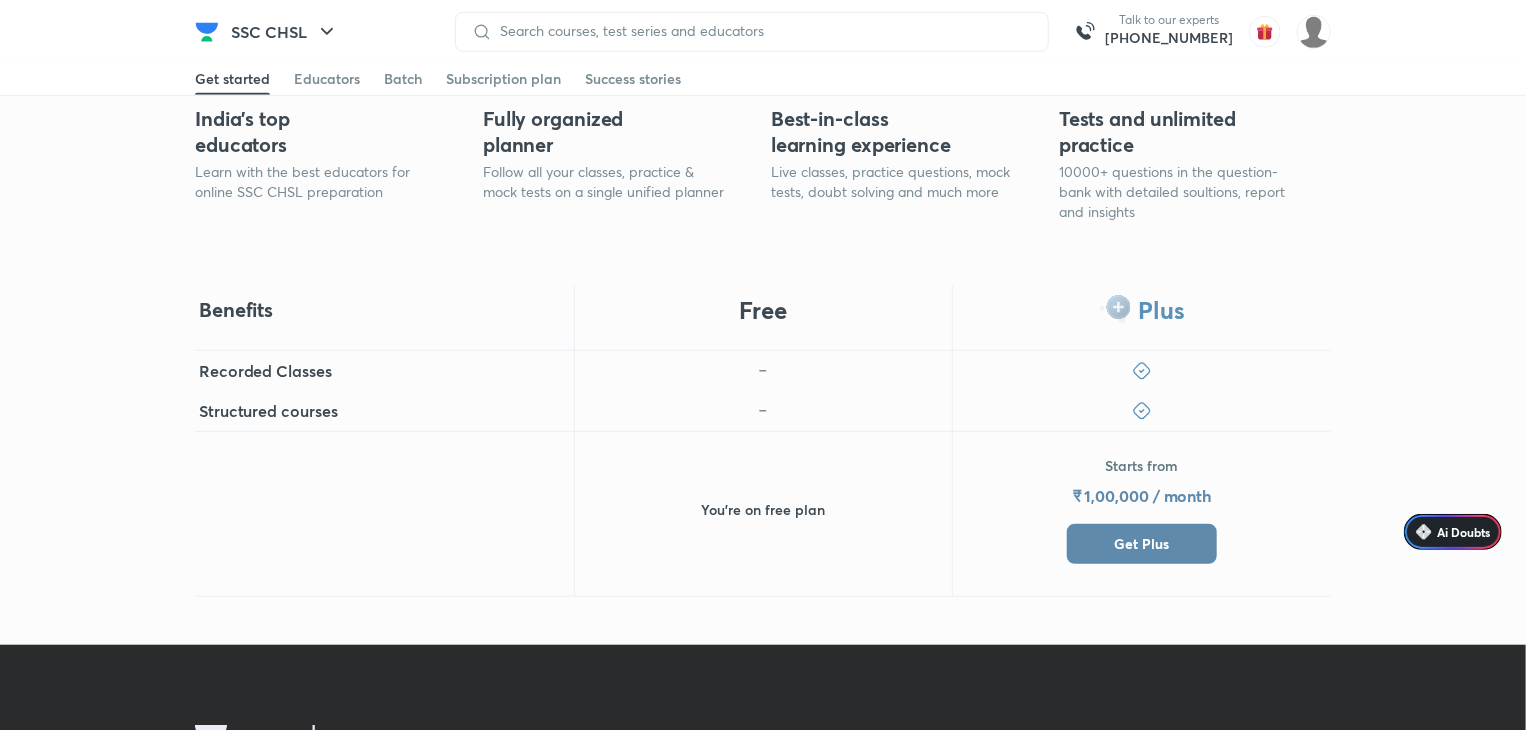 click on "You’re on free plan" at bounding box center (763, 510) 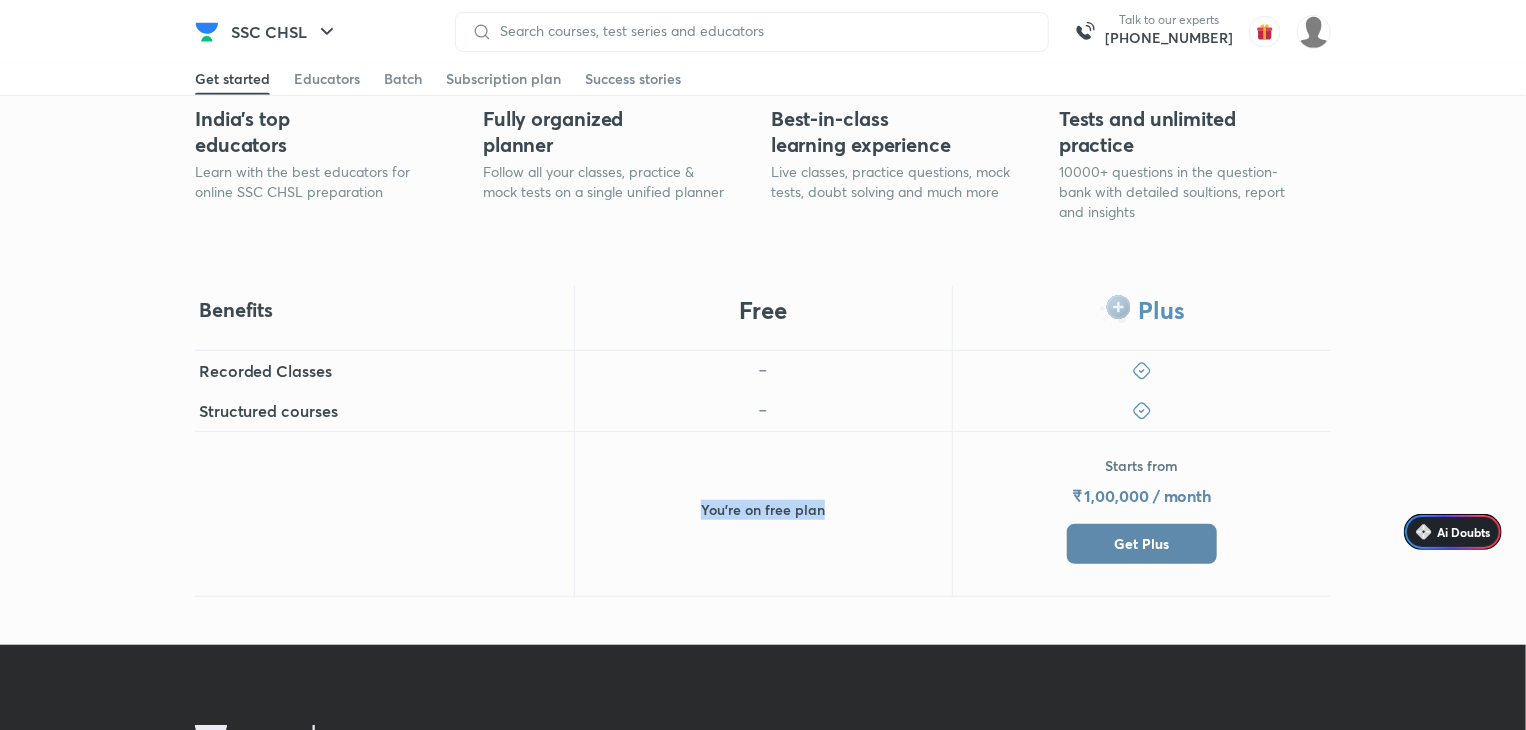 drag, startPoint x: 826, startPoint y: 453, endPoint x: 552, endPoint y: 426, distance: 275.3271 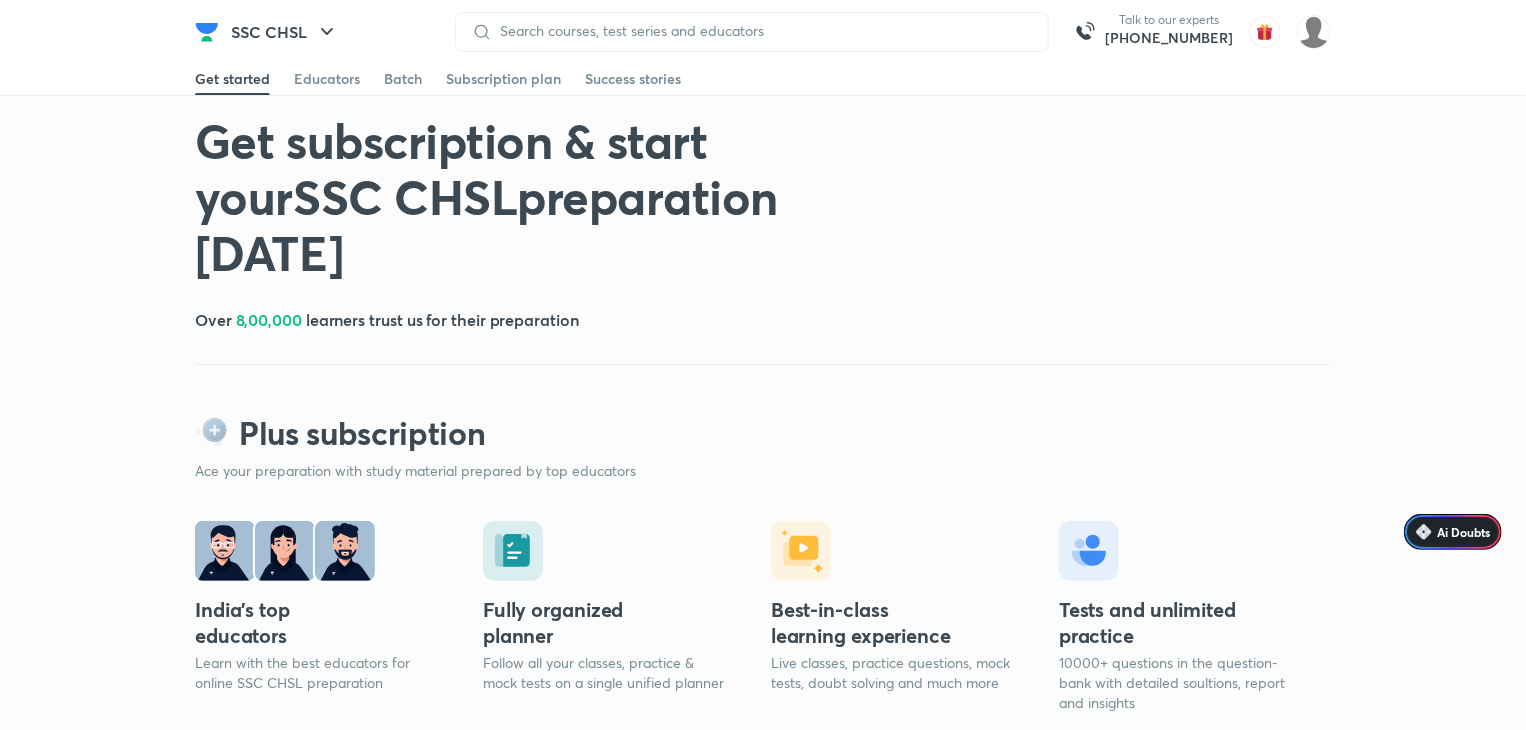 scroll, scrollTop: 0, scrollLeft: 0, axis: both 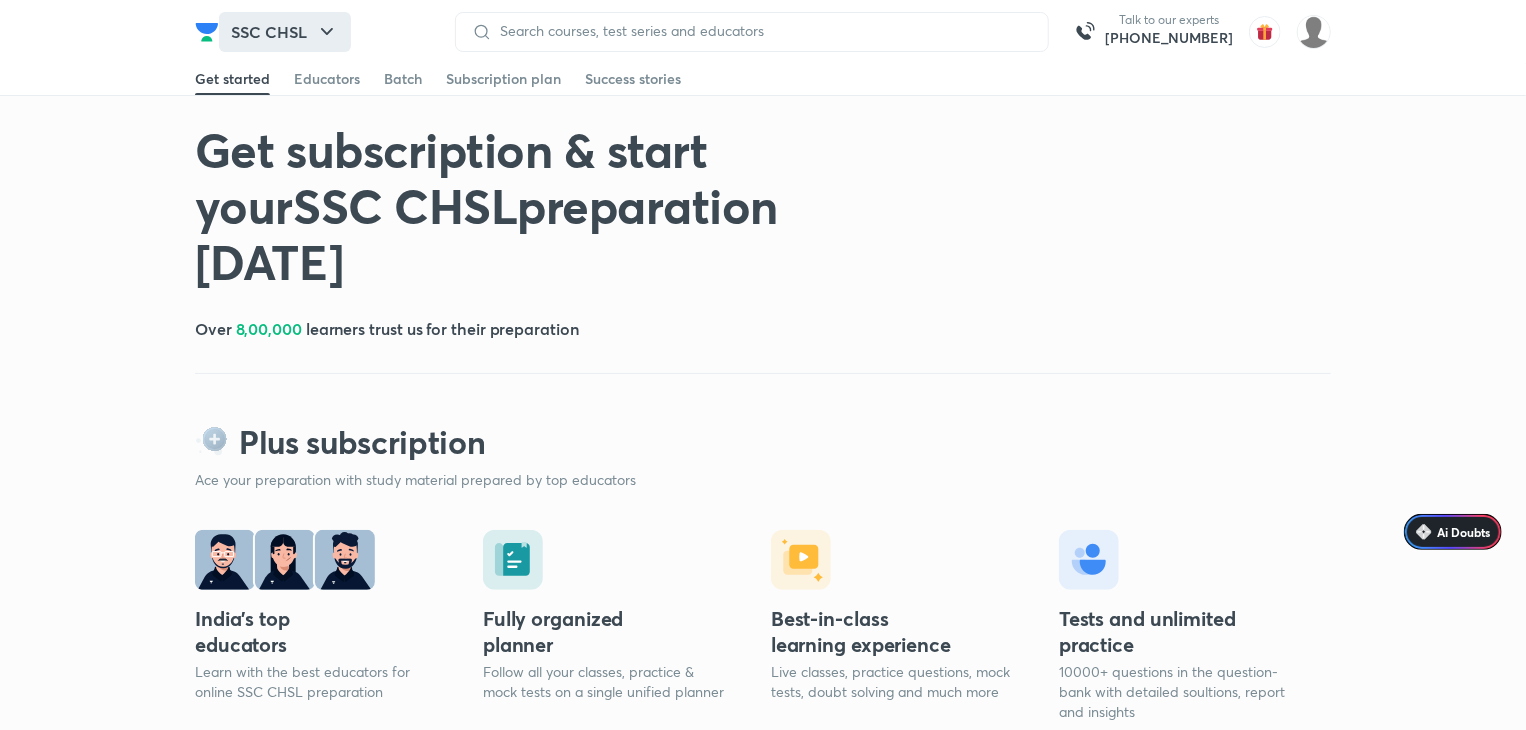 click on "SSC CHSL" at bounding box center [285, 32] 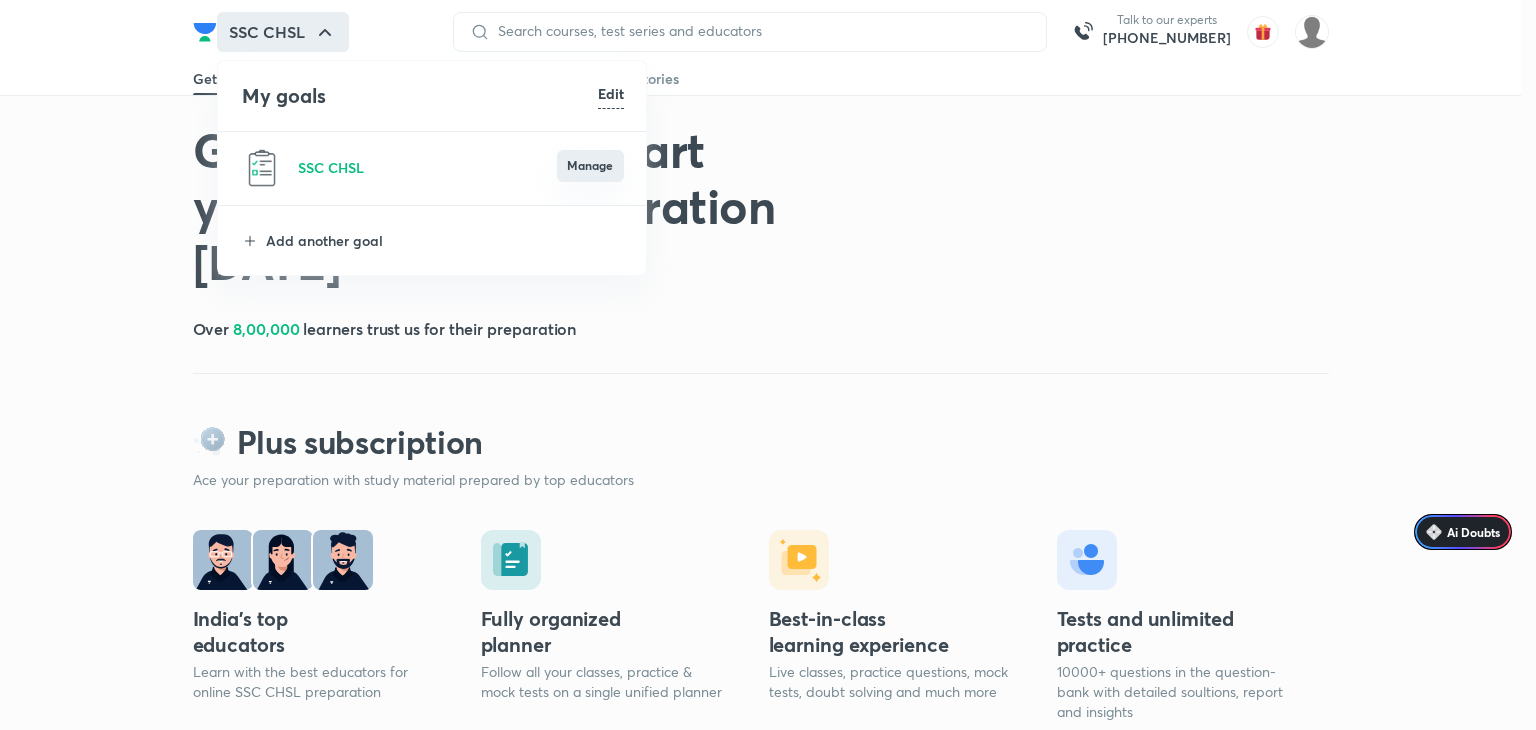 click on "Manage" at bounding box center [590, 166] 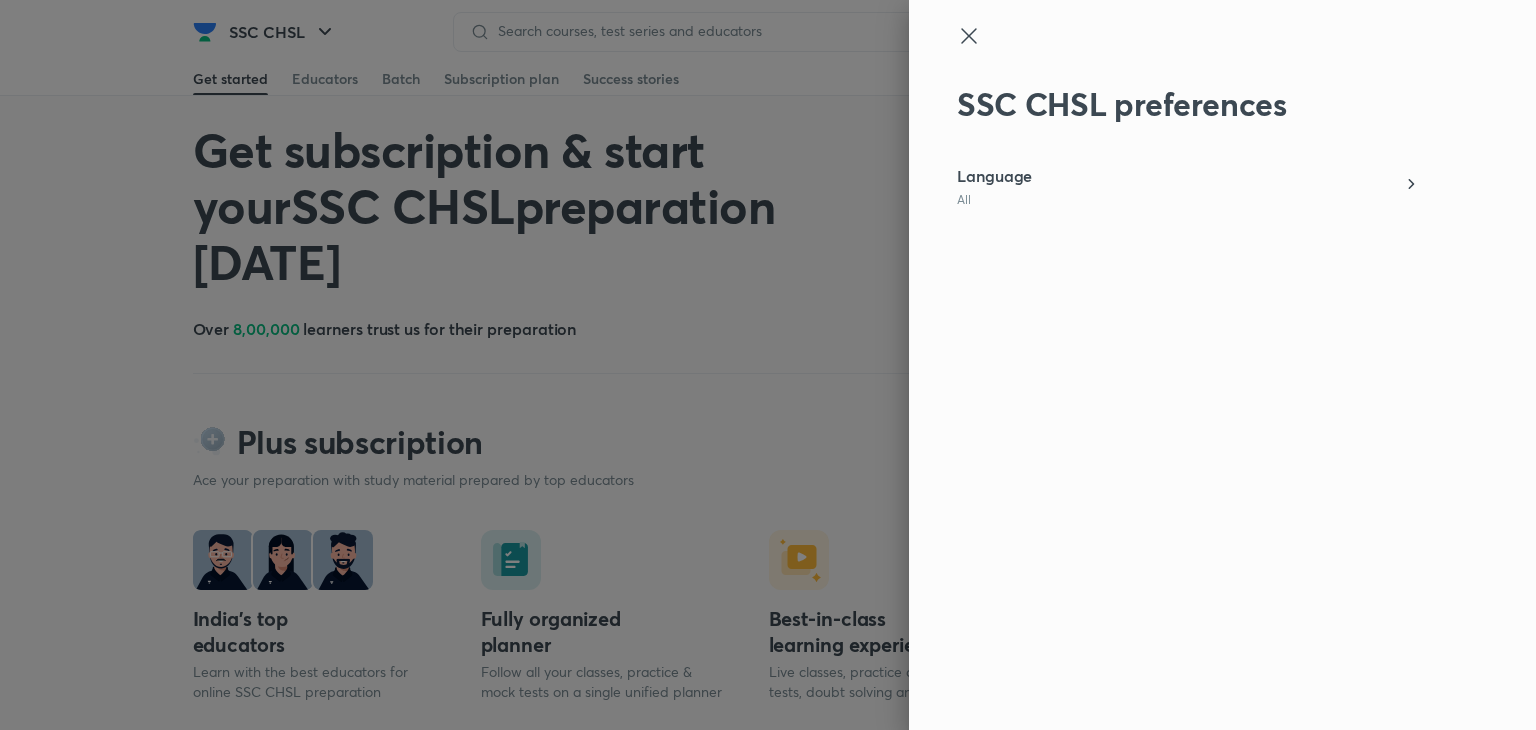 click at bounding box center [768, 365] 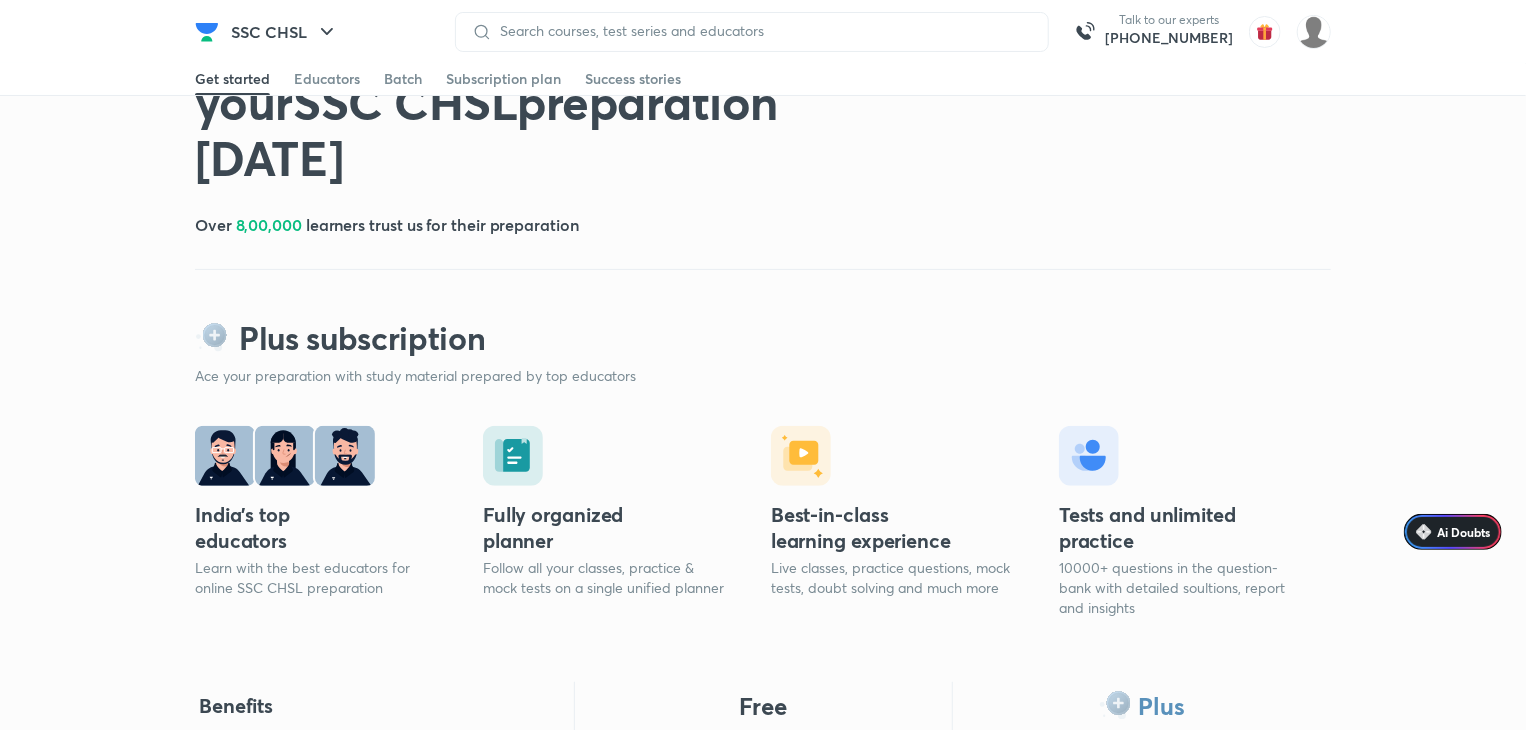 scroll, scrollTop: 0, scrollLeft: 0, axis: both 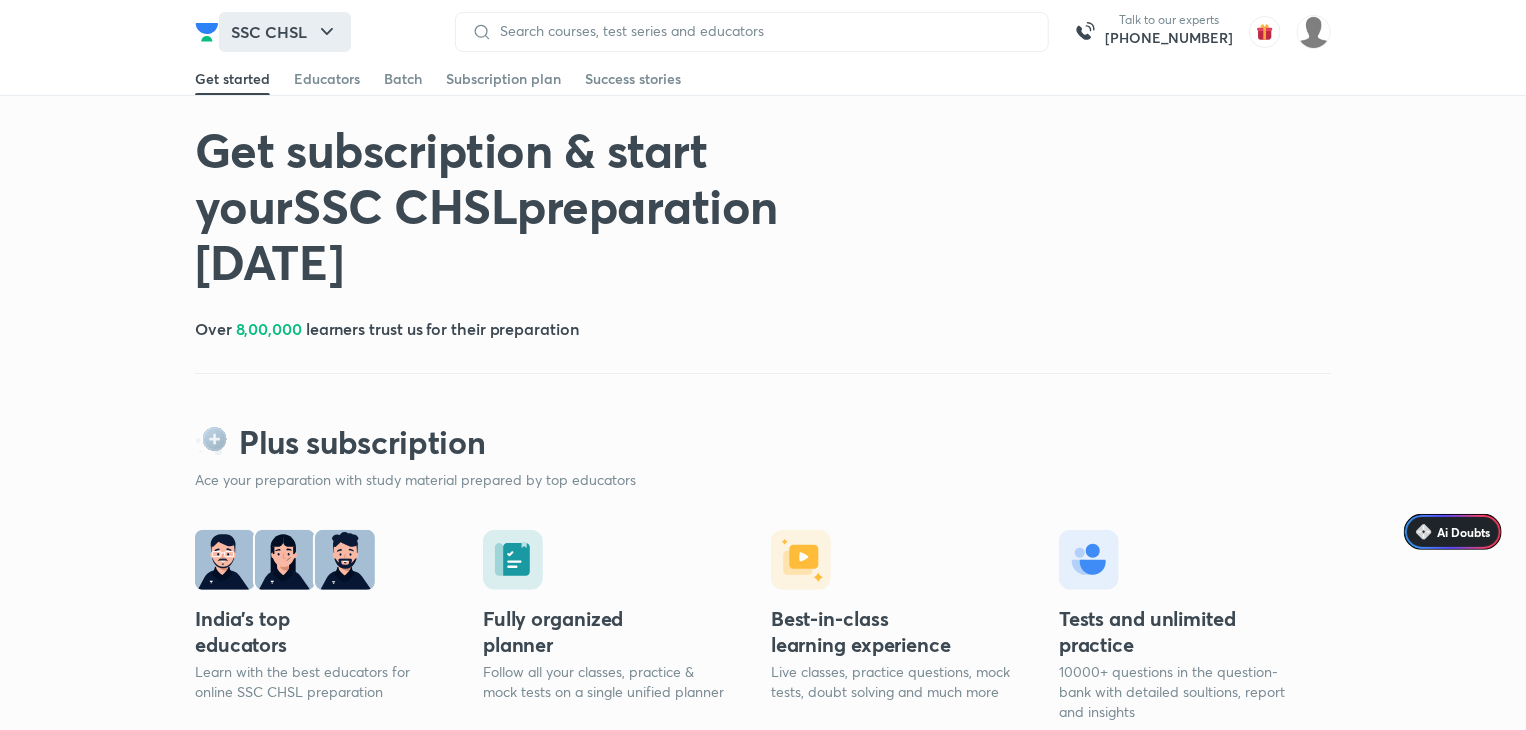click on "SSC CHSL" at bounding box center (285, 32) 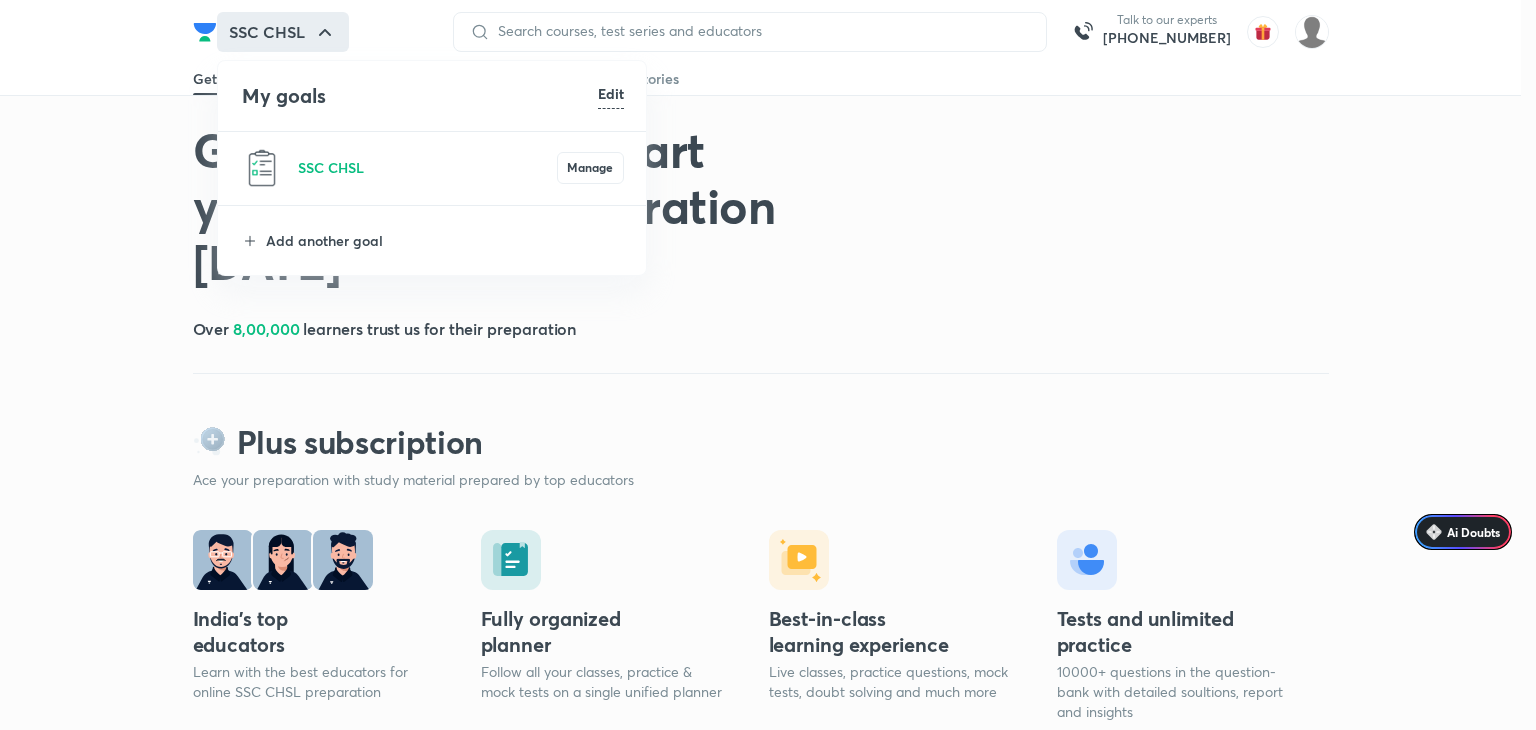 click at bounding box center [262, 168] 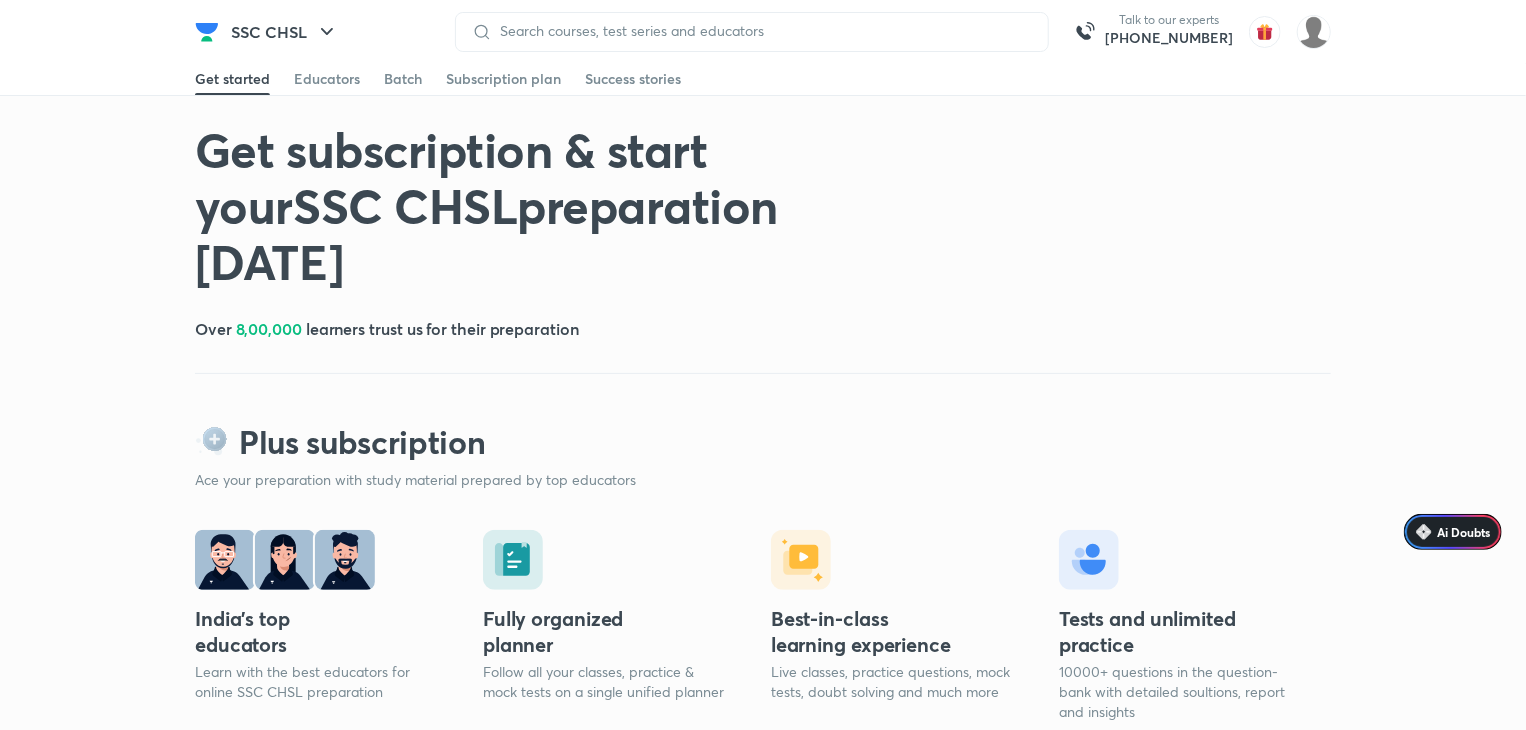 click on "Get subscription & start your  SSC CHSL  preparation [DATE]" at bounding box center (536, 205) 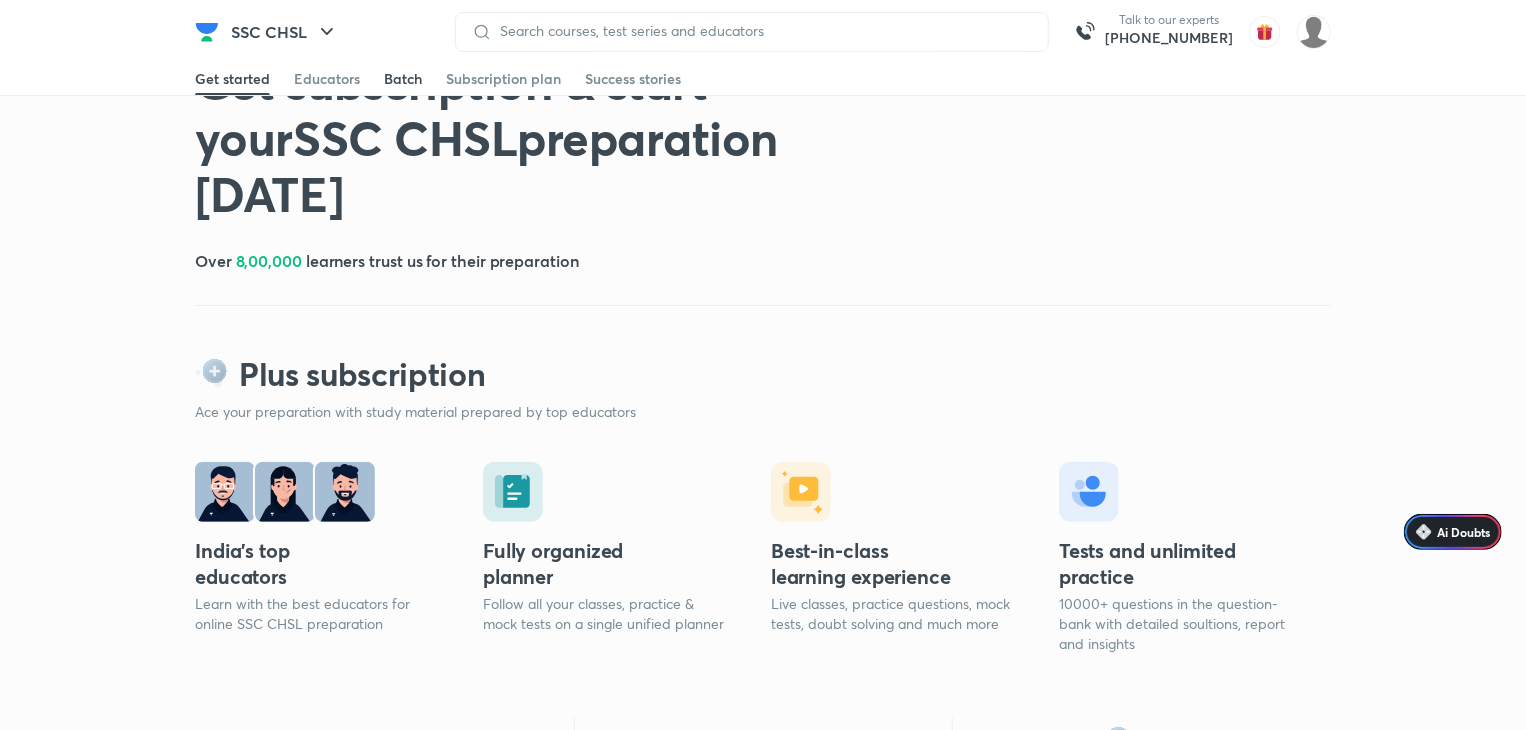 scroll, scrollTop: 0, scrollLeft: 0, axis: both 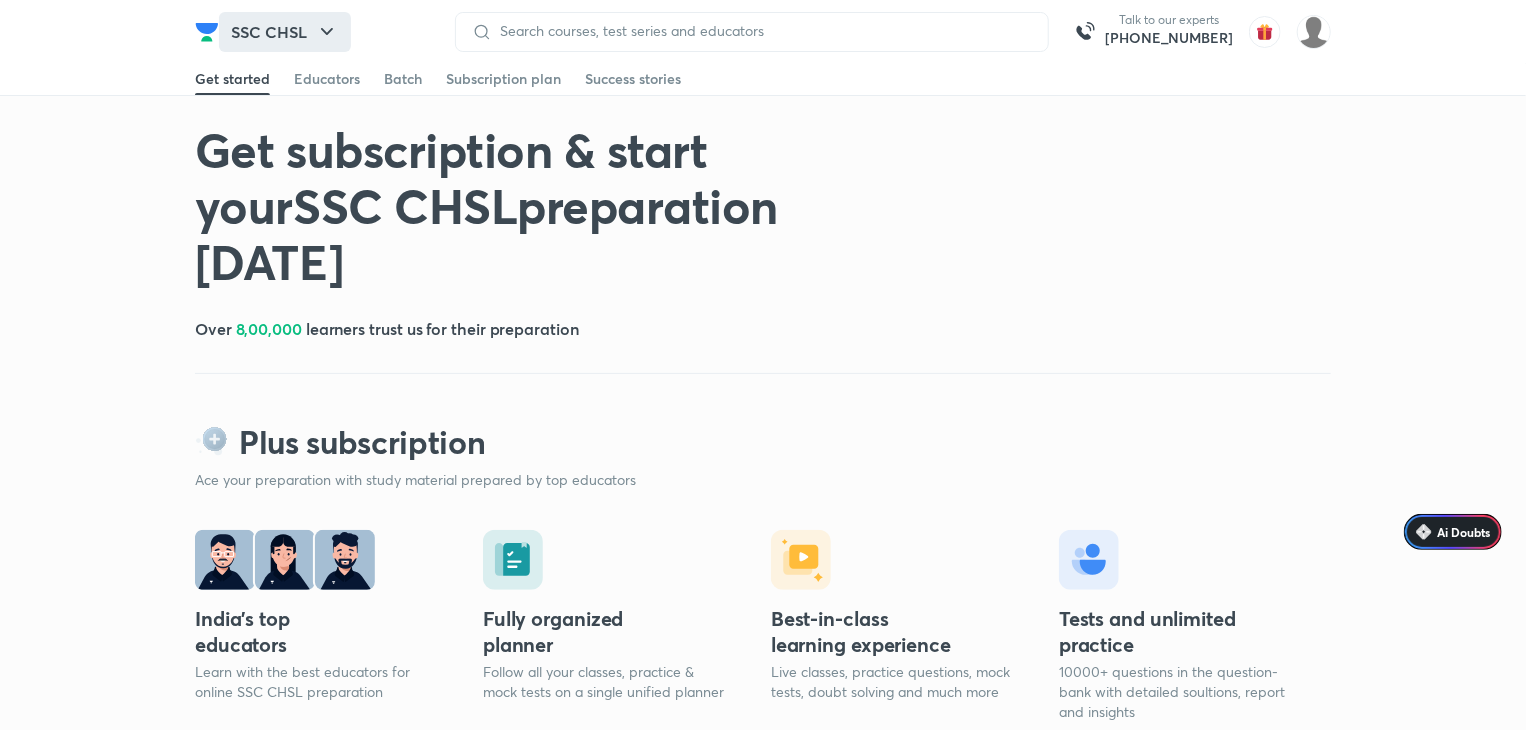 click 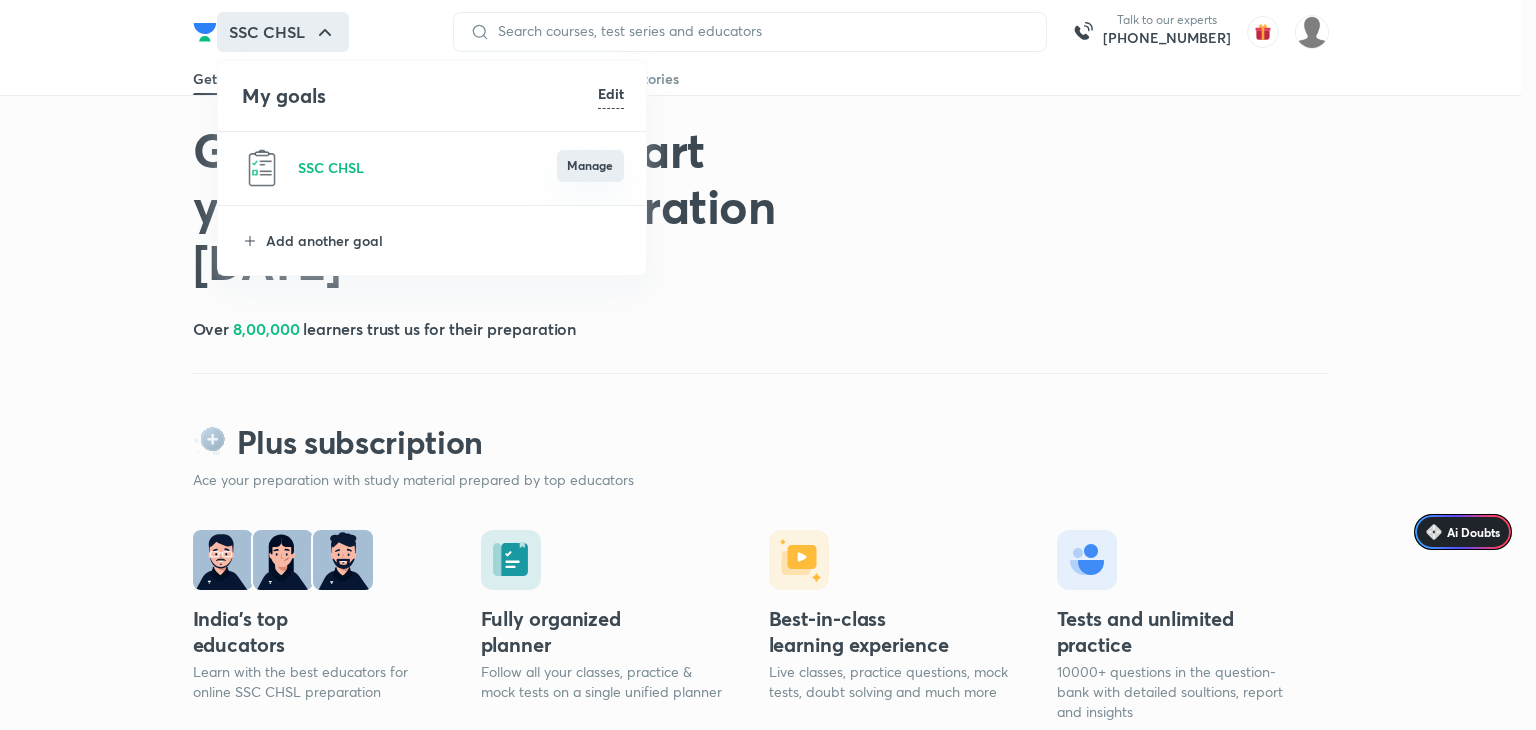 click on "Manage" at bounding box center (590, 166) 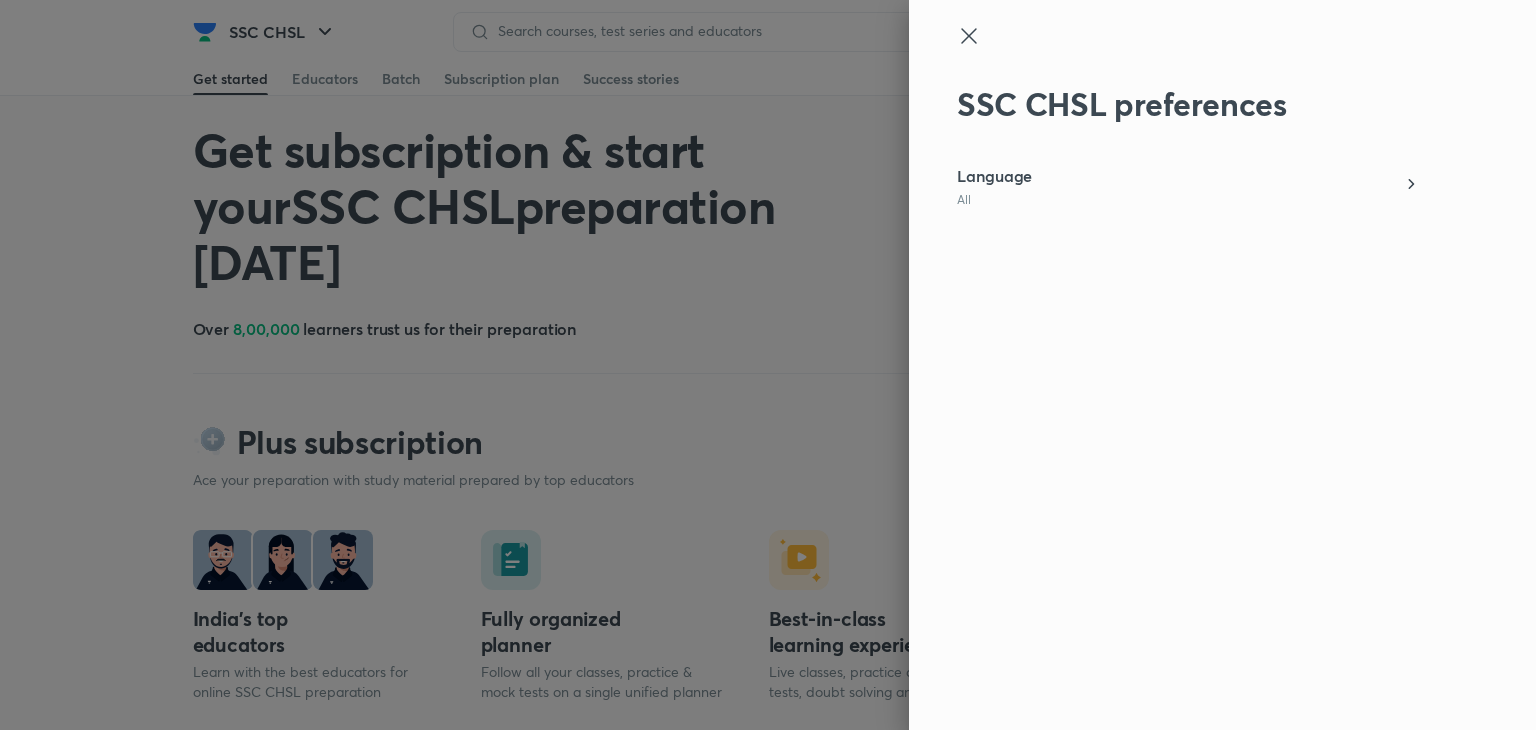click at bounding box center [768, 365] 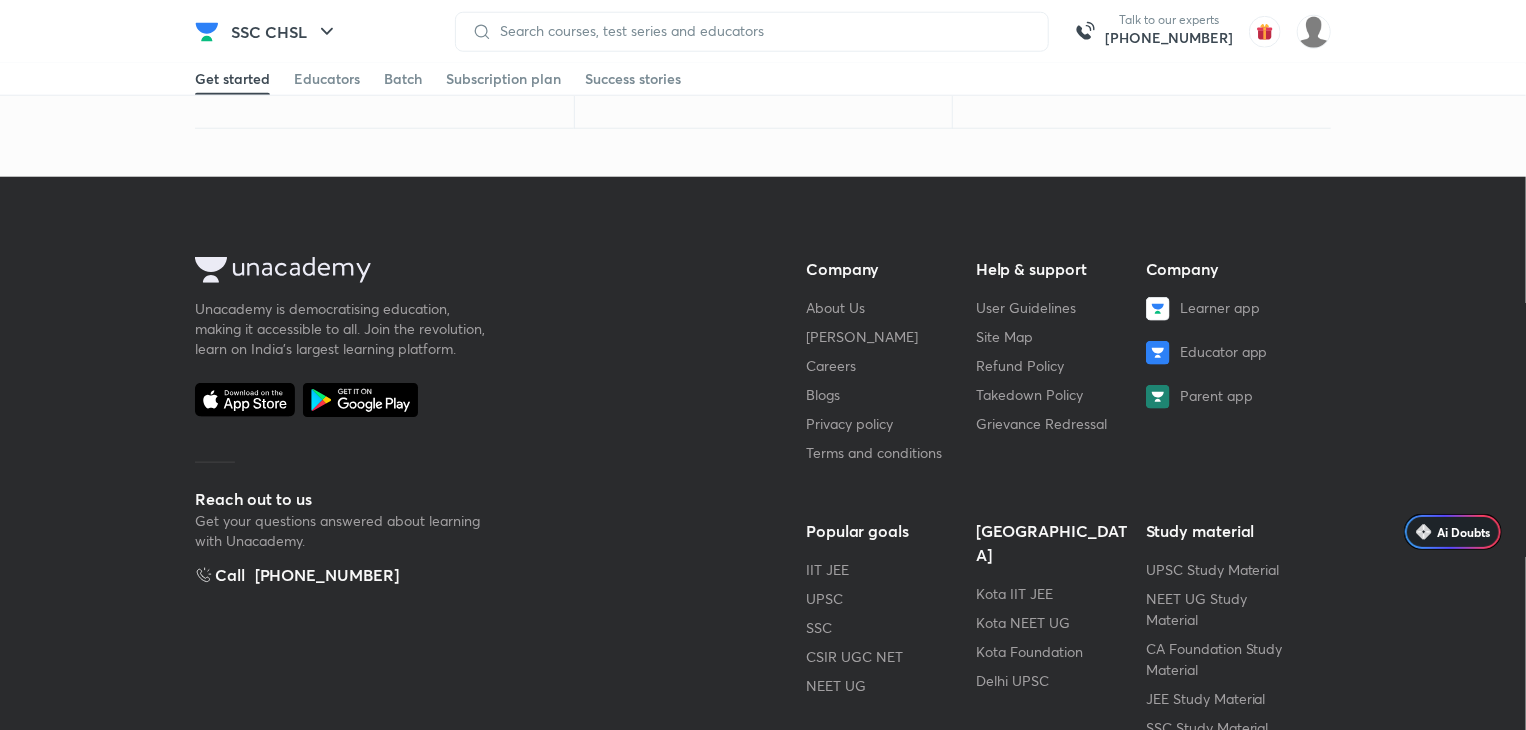 scroll, scrollTop: 1088, scrollLeft: 0, axis: vertical 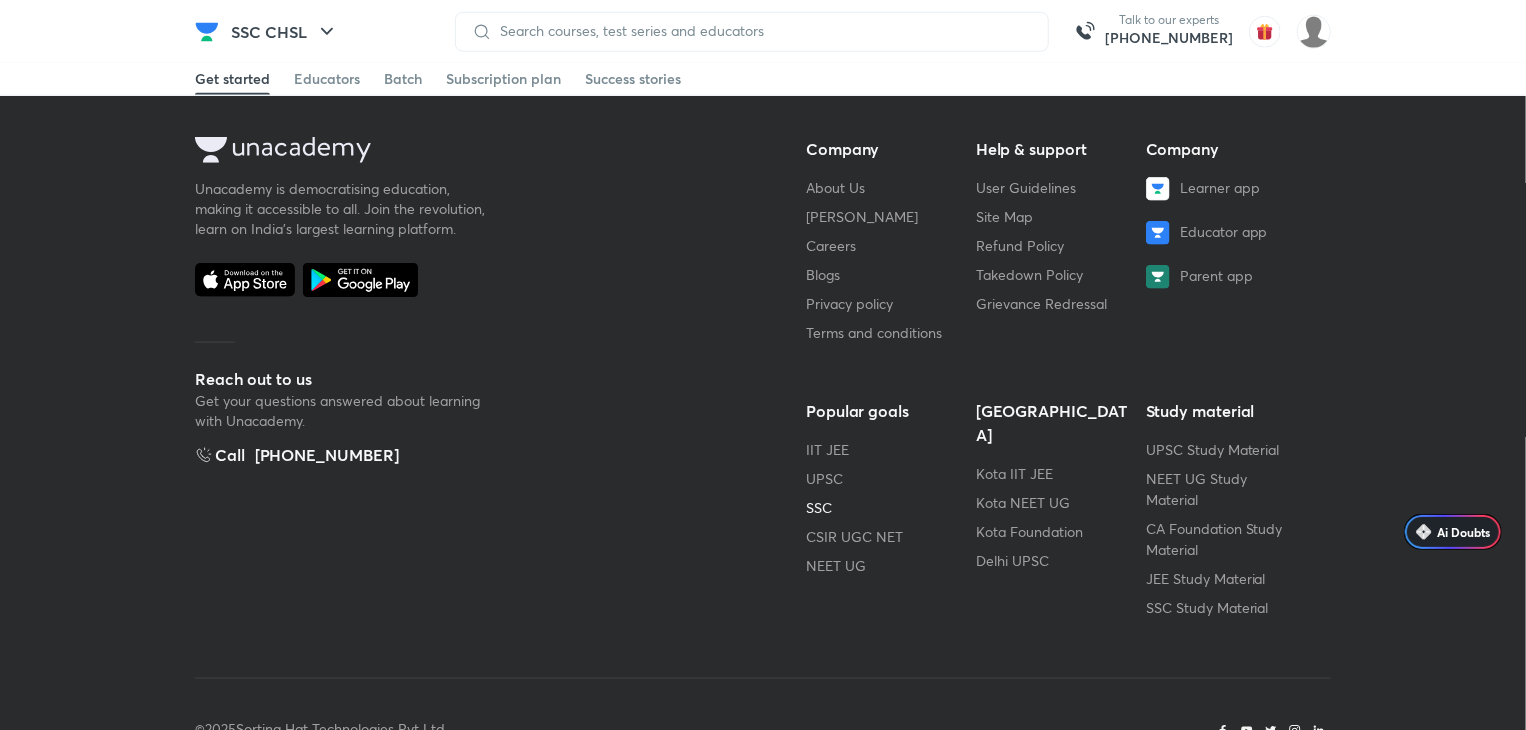 click on "SSC" at bounding box center [819, 507] 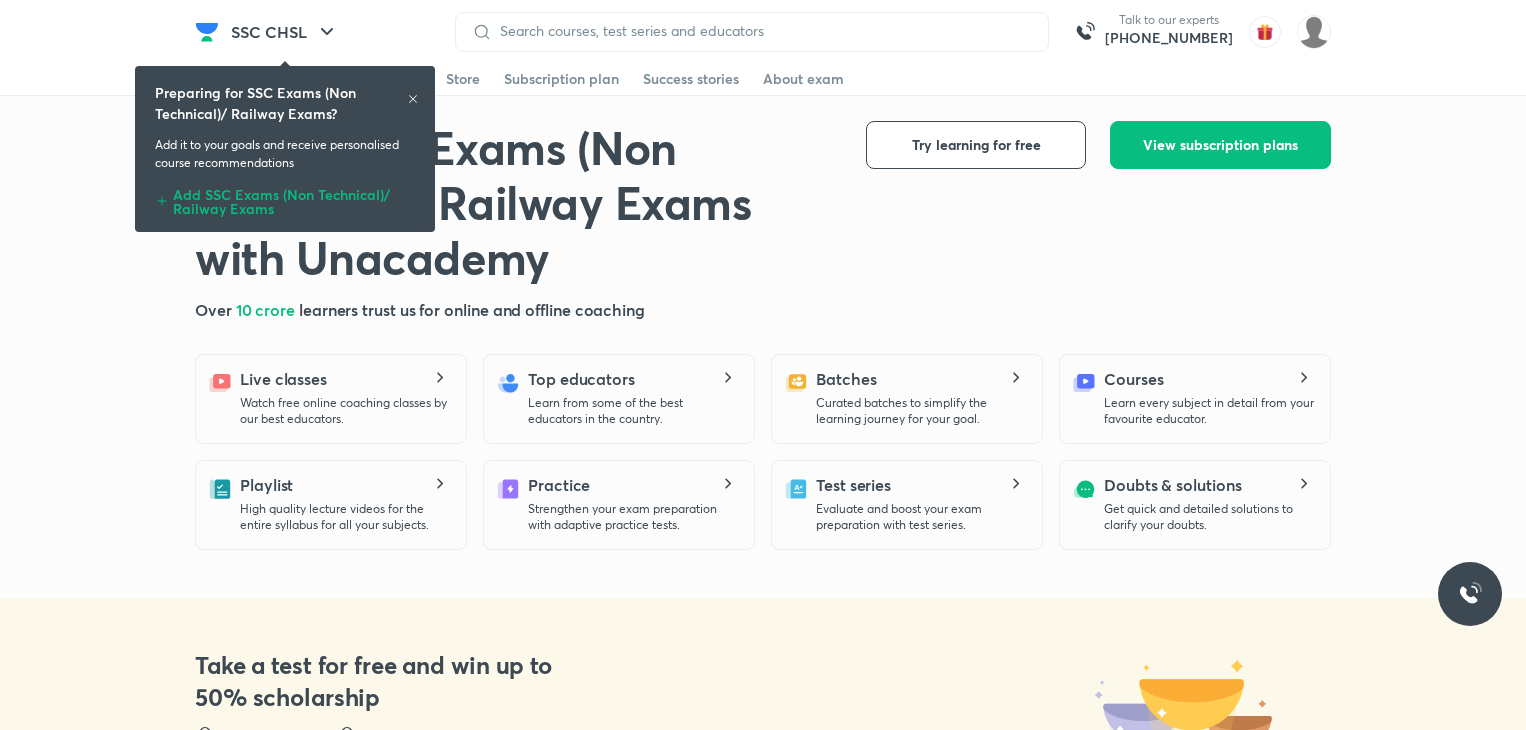scroll, scrollTop: 0, scrollLeft: 0, axis: both 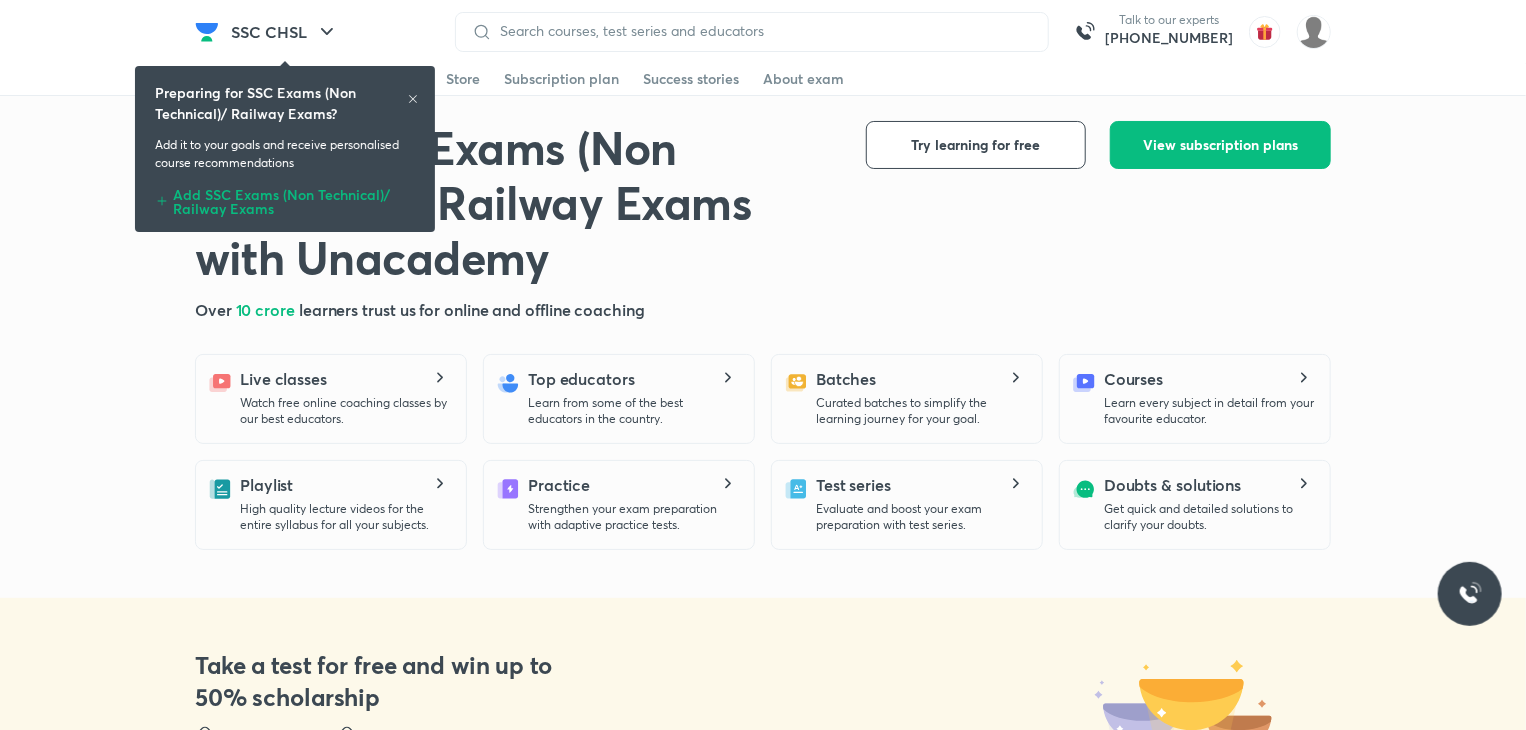 click on "Preparing for SSC Exams (Non Technical)/ Railway Exams? Add it to your goals and receive personalised course recommendations Add SSC Exams (Non Technical)/ Railway Exams" at bounding box center (285, 149) 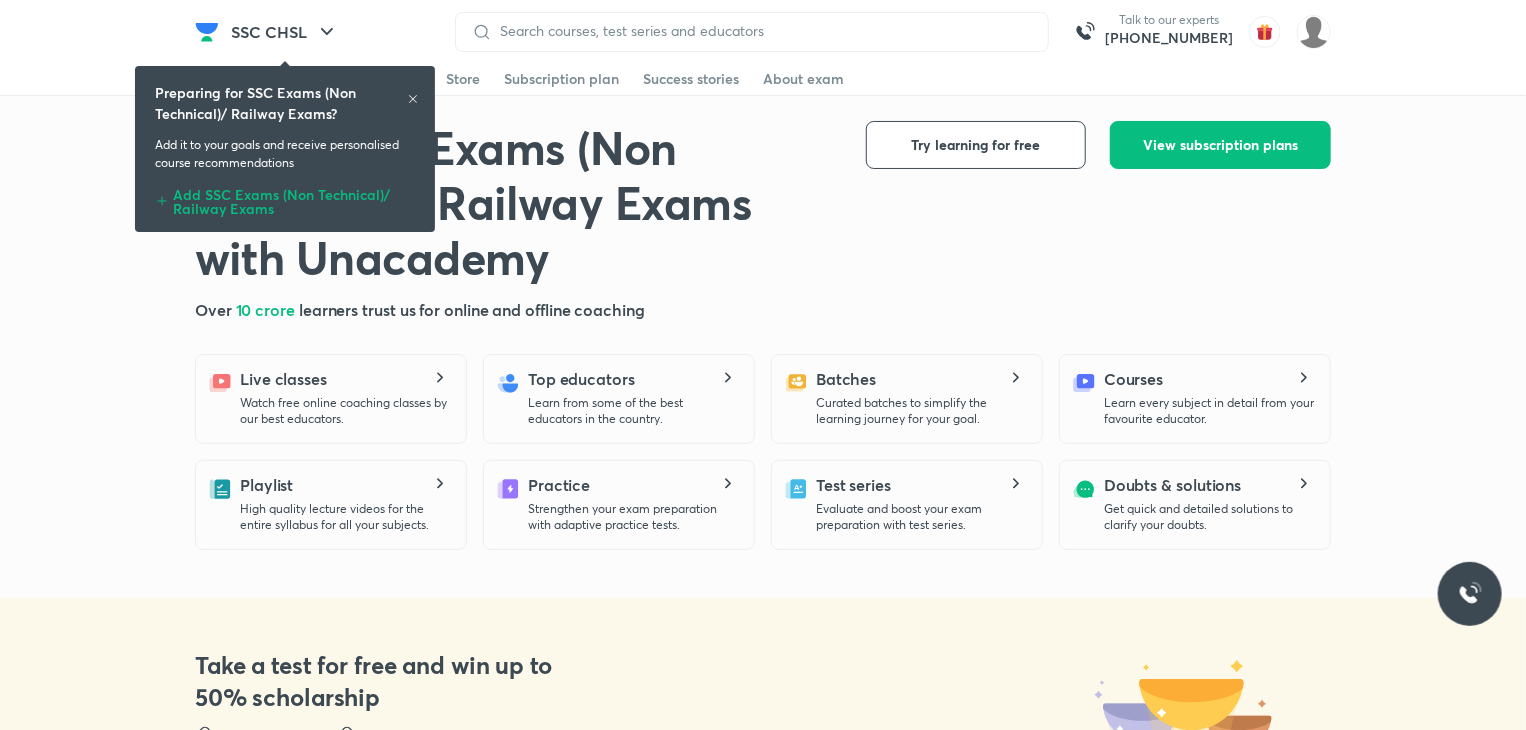 click on "Preparing for SSC Exams (Non Technical)/ Railway Exams?" at bounding box center (285, 103) 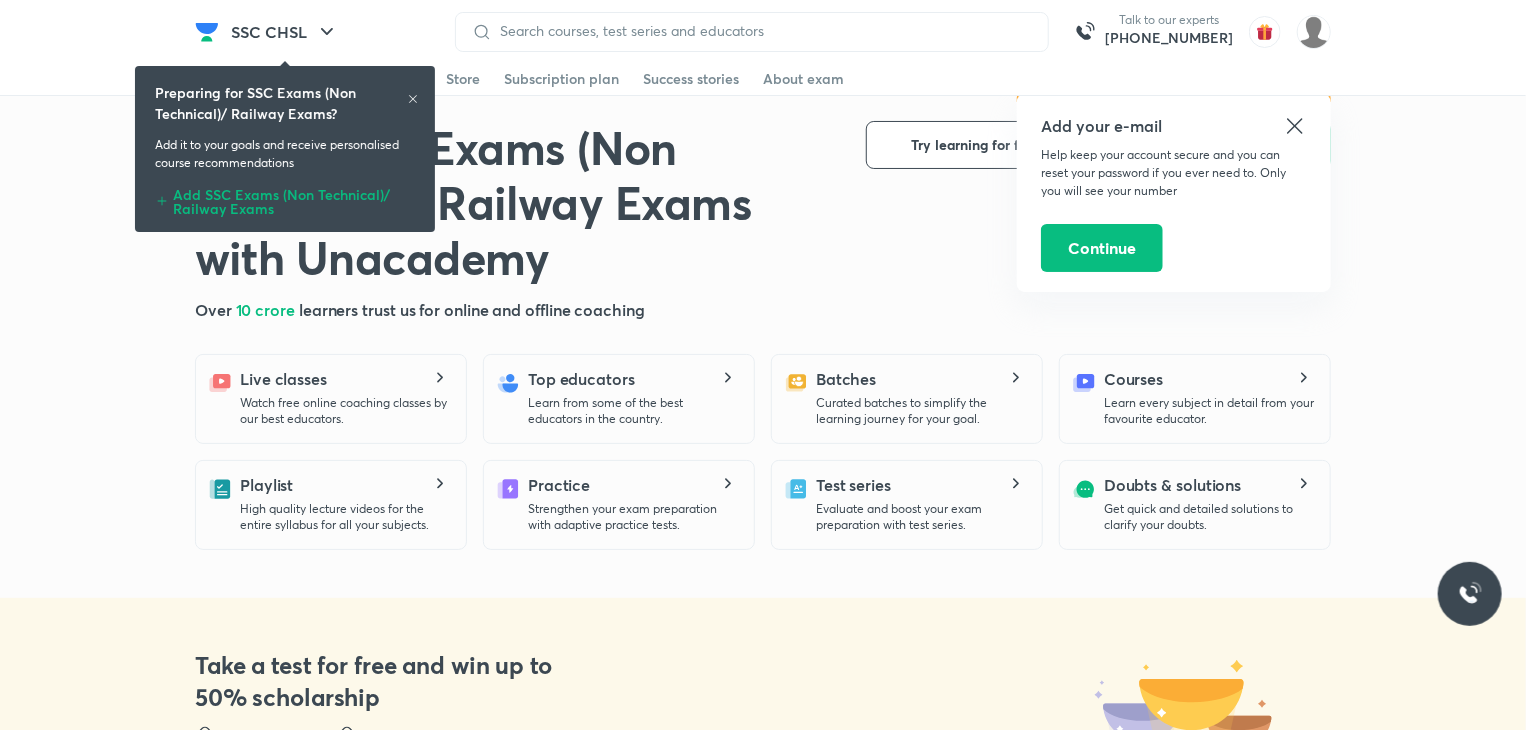 click 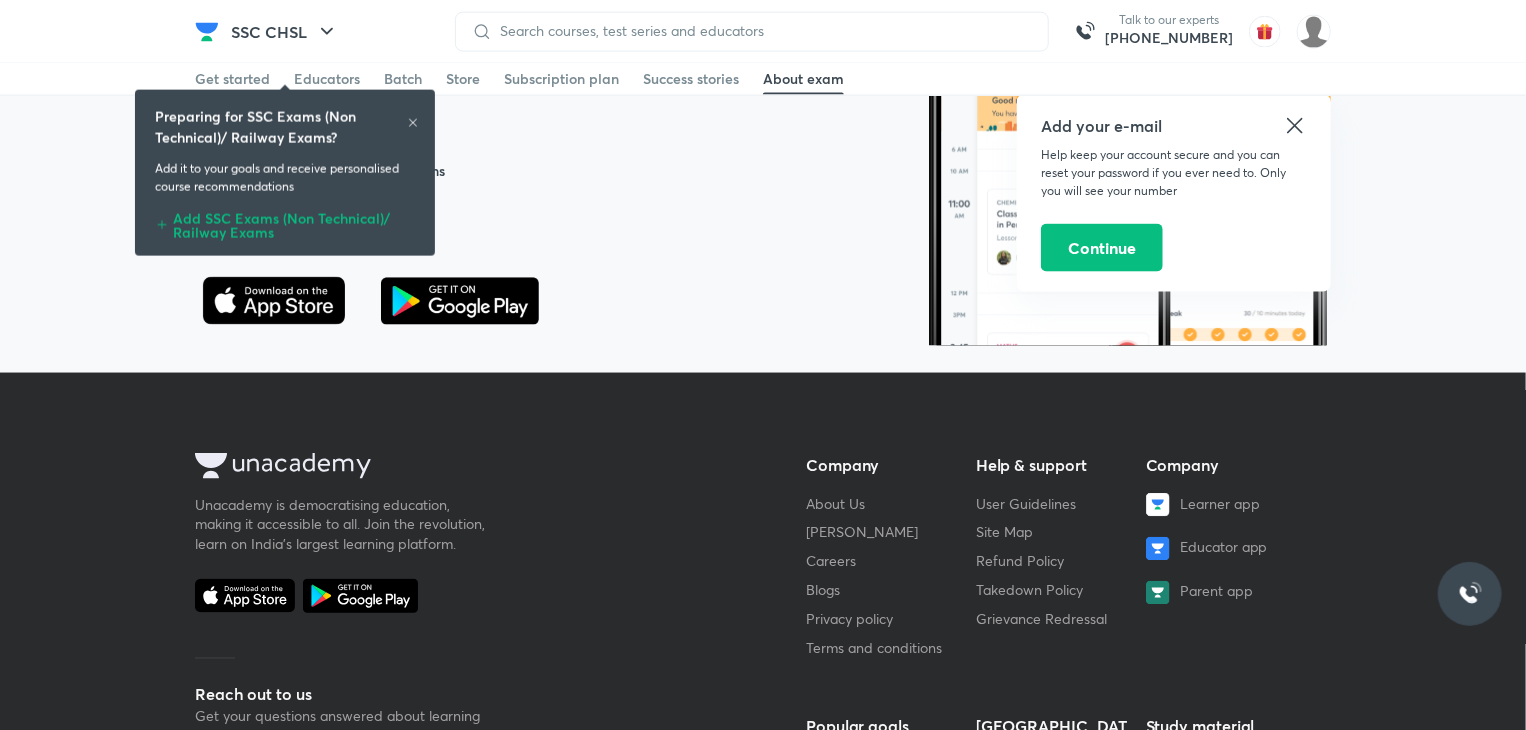 scroll, scrollTop: 5300, scrollLeft: 0, axis: vertical 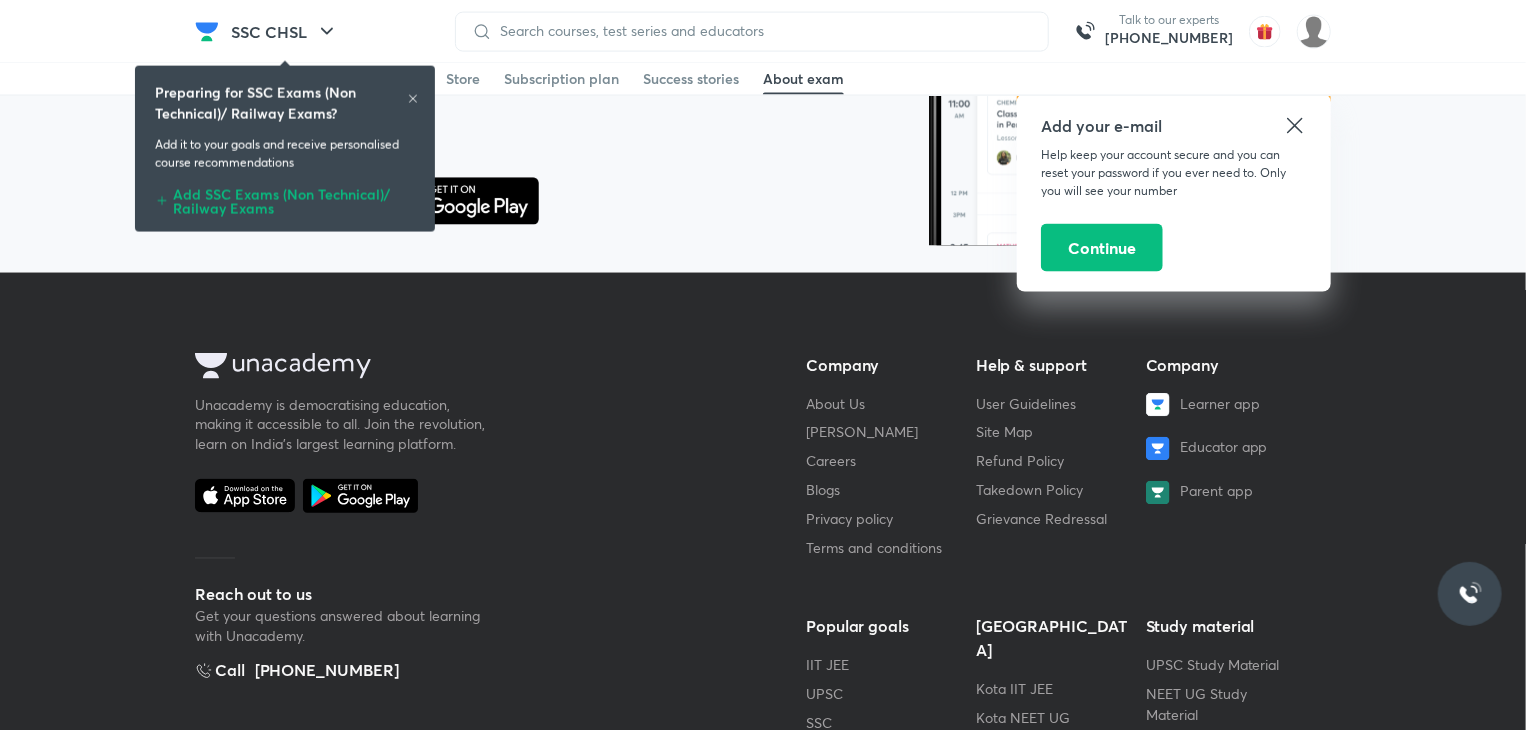 click 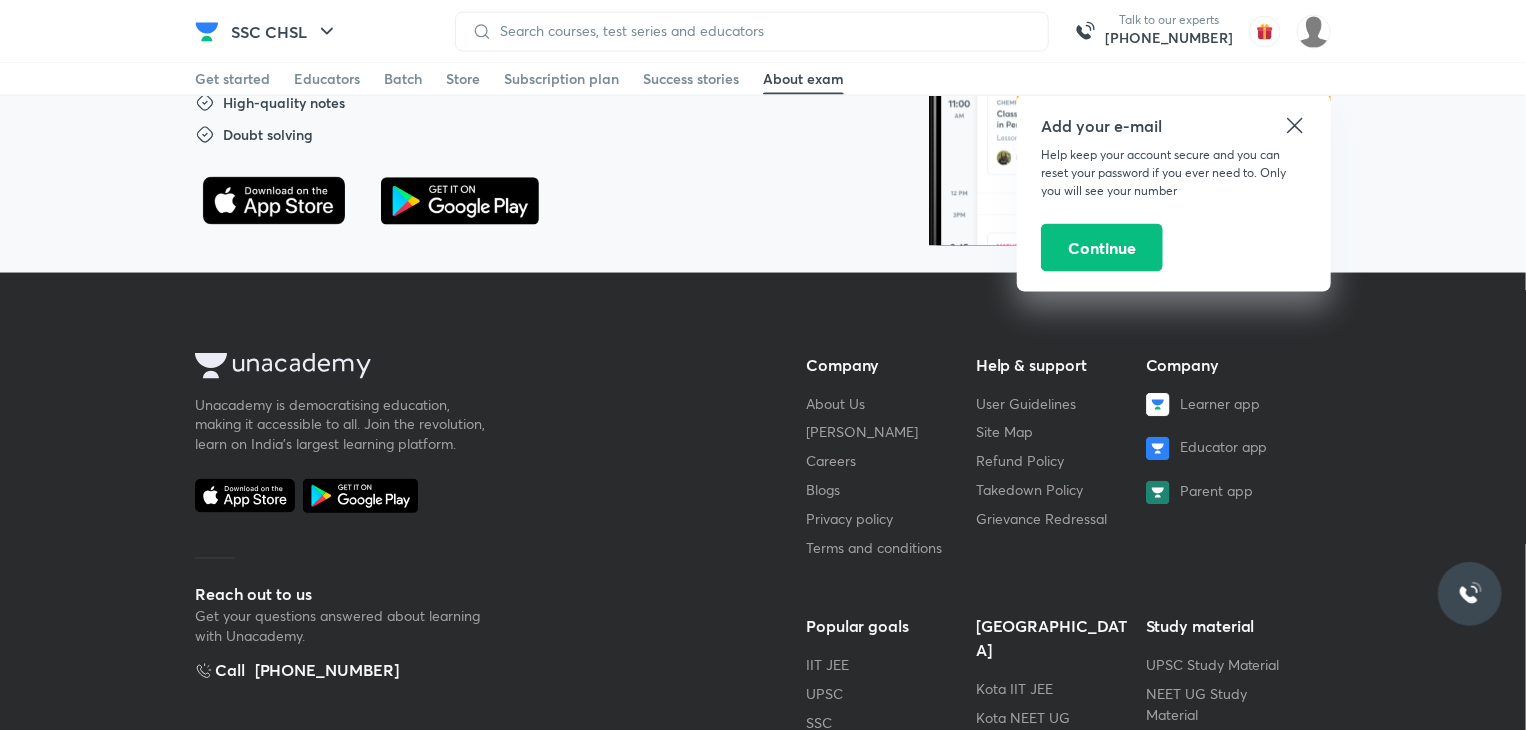 click 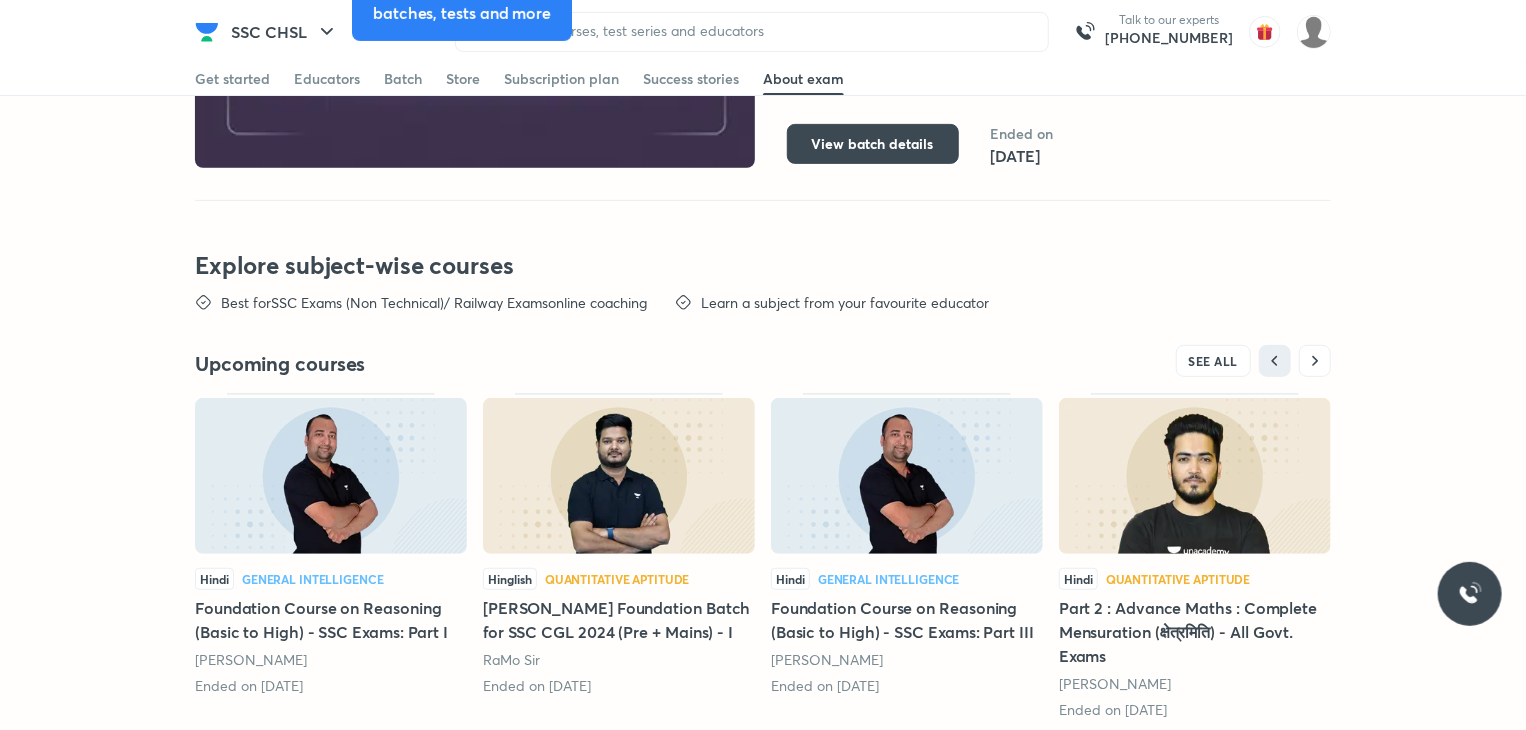 scroll, scrollTop: 4000, scrollLeft: 0, axis: vertical 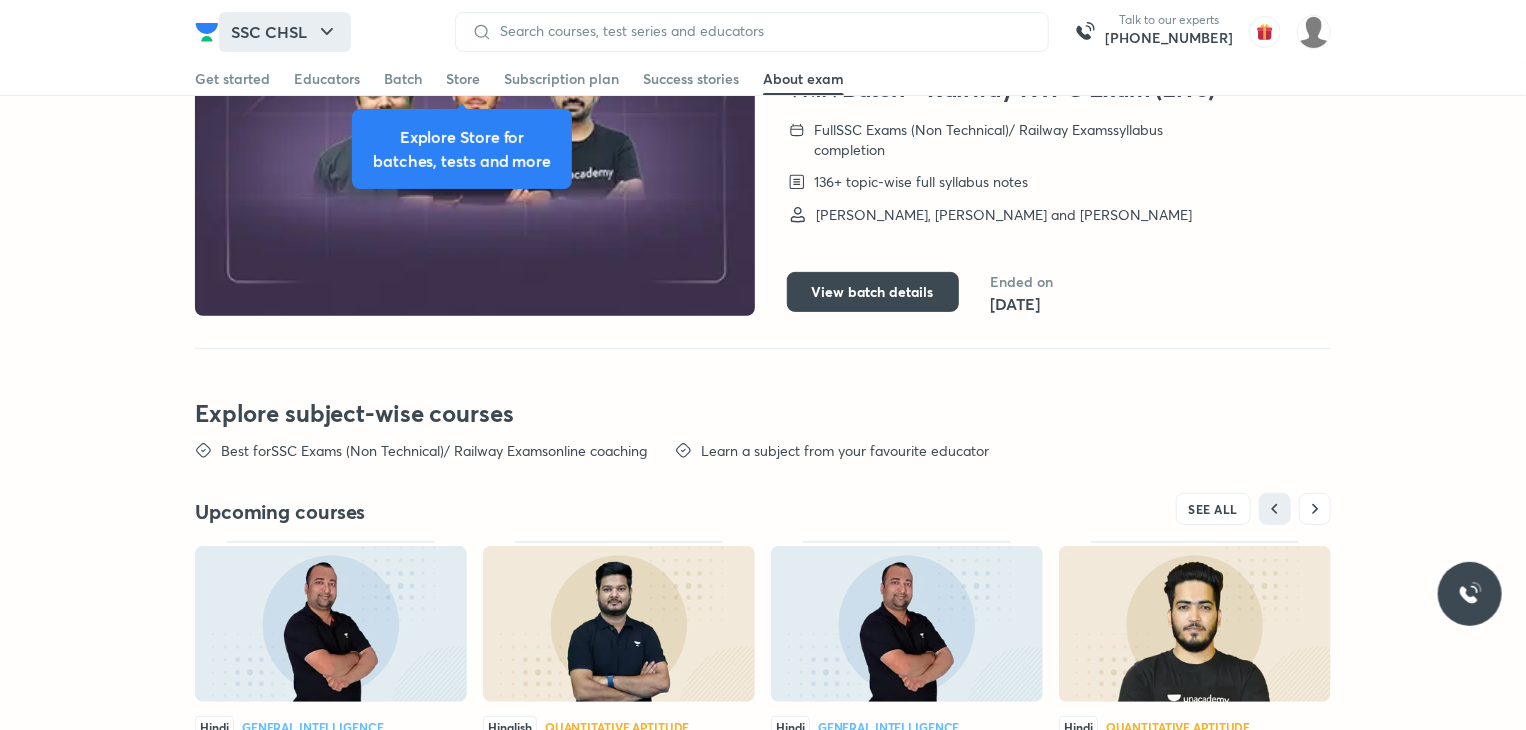 click on "SSC CHSL" at bounding box center (285, 32) 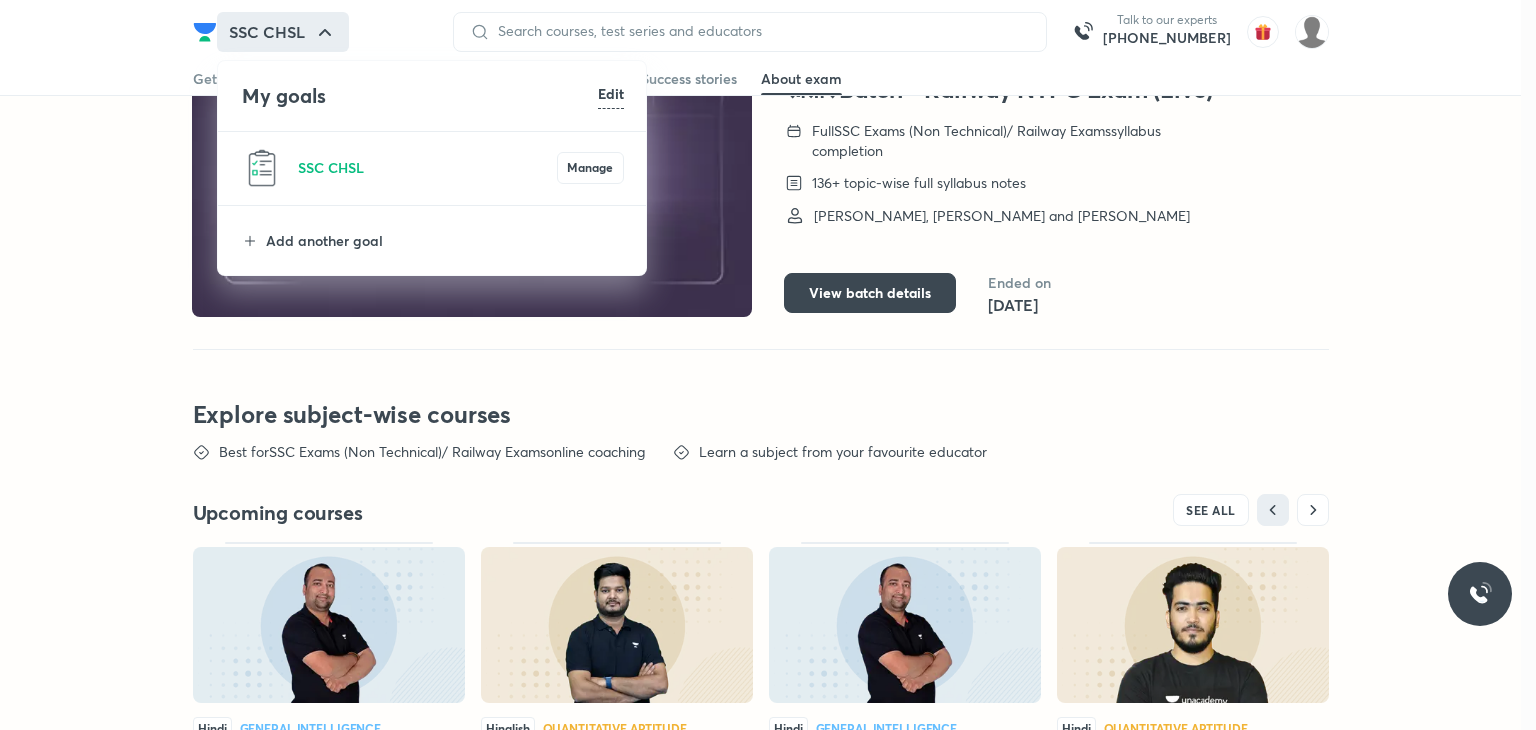 click on "My goals" at bounding box center [420, 96] 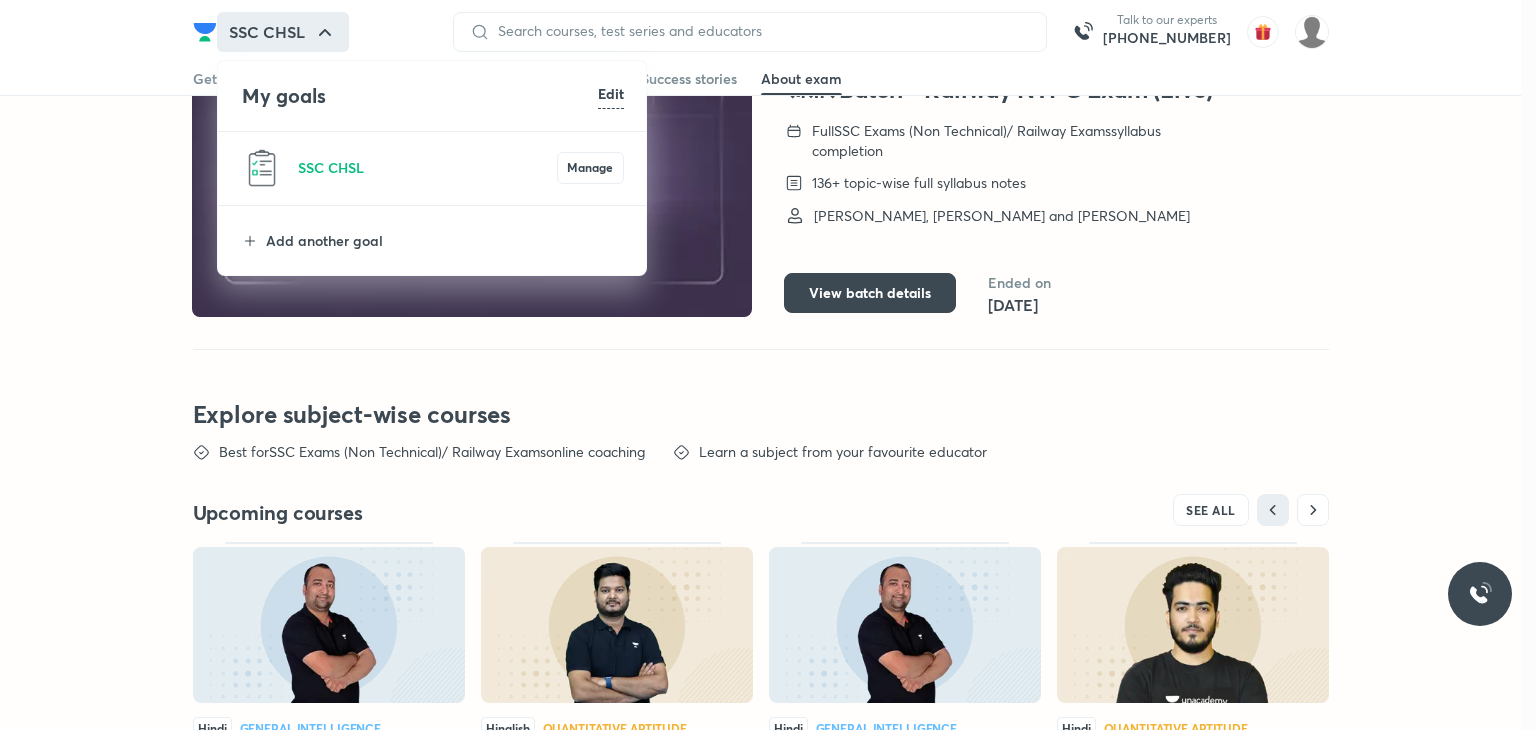 click at bounding box center (768, 365) 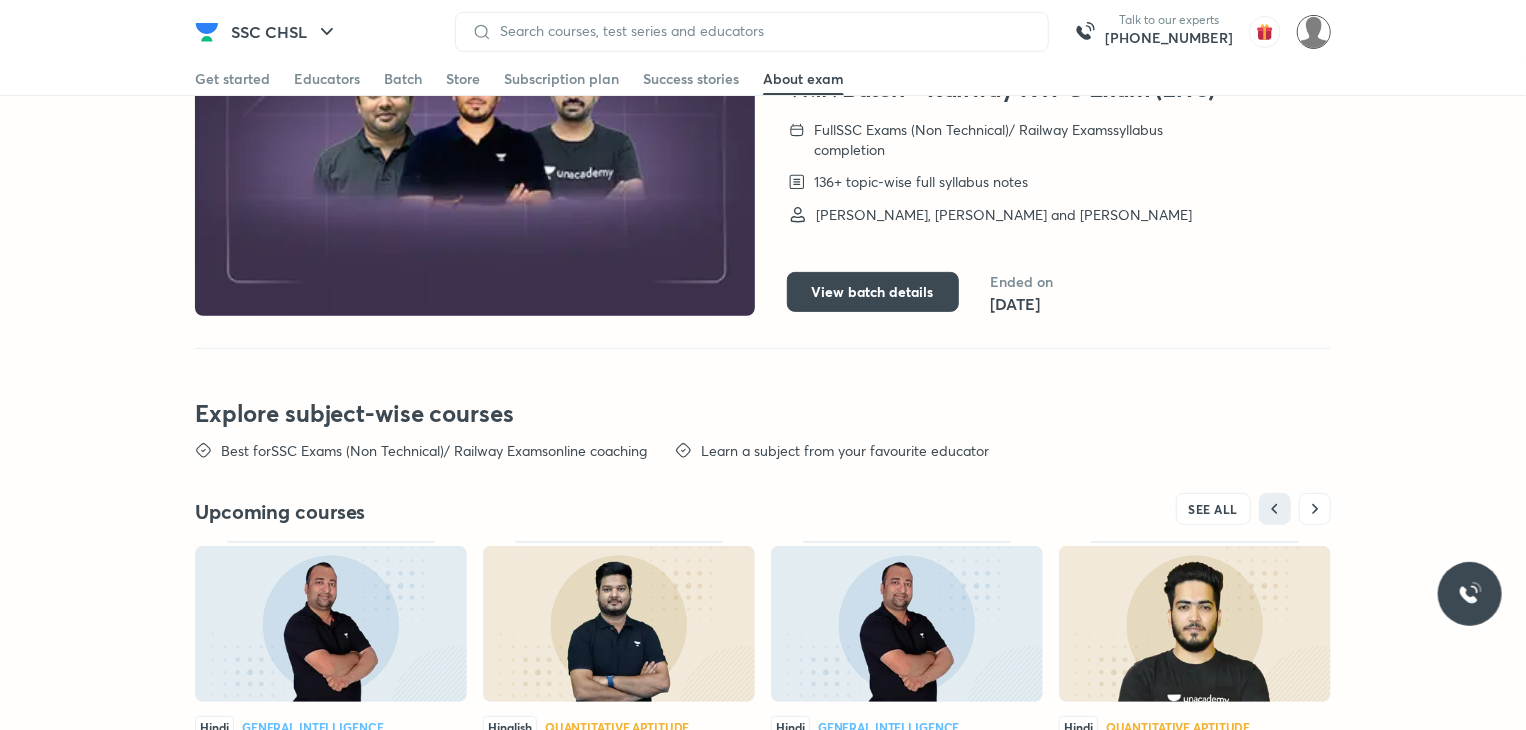 click at bounding box center (1314, 32) 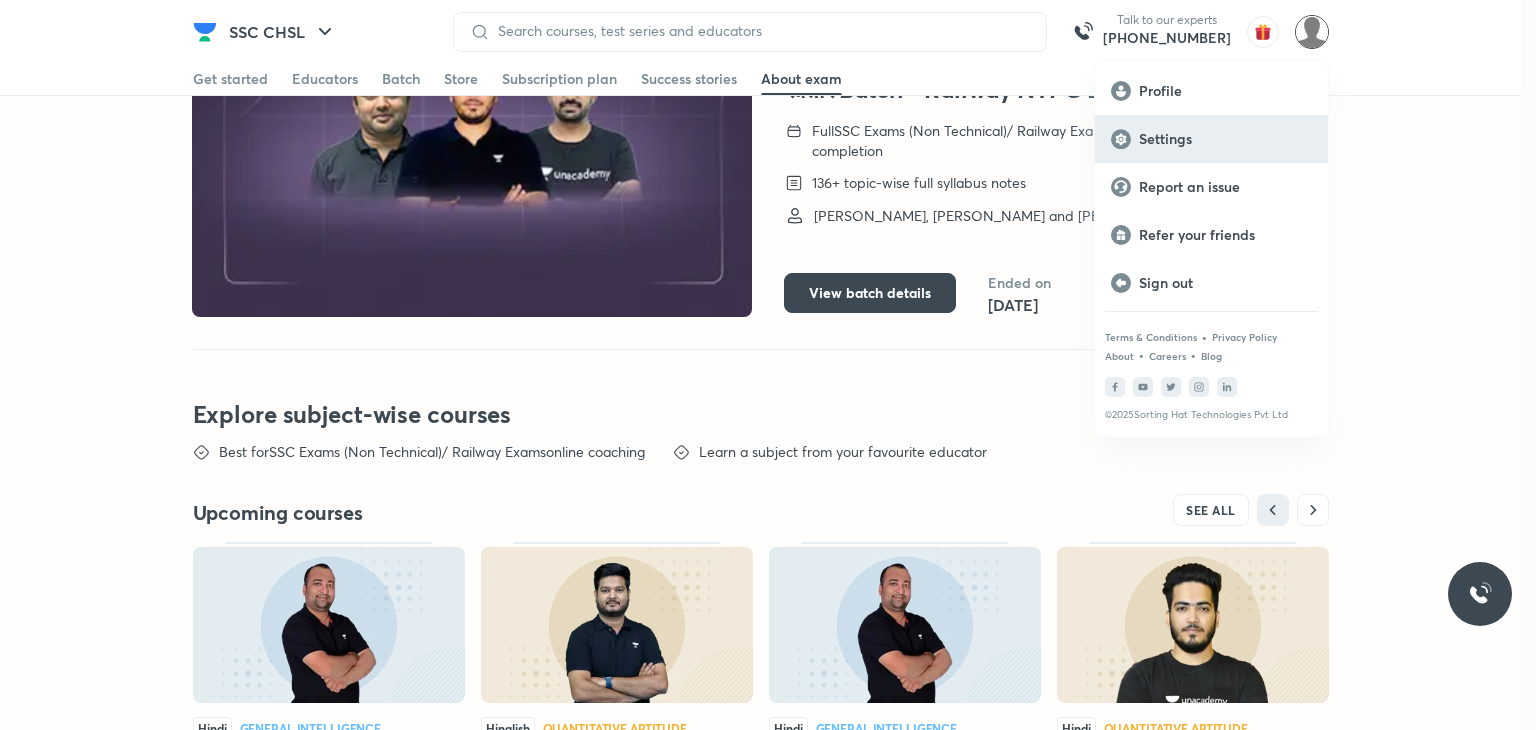 click on "Settings" at bounding box center (1211, 139) 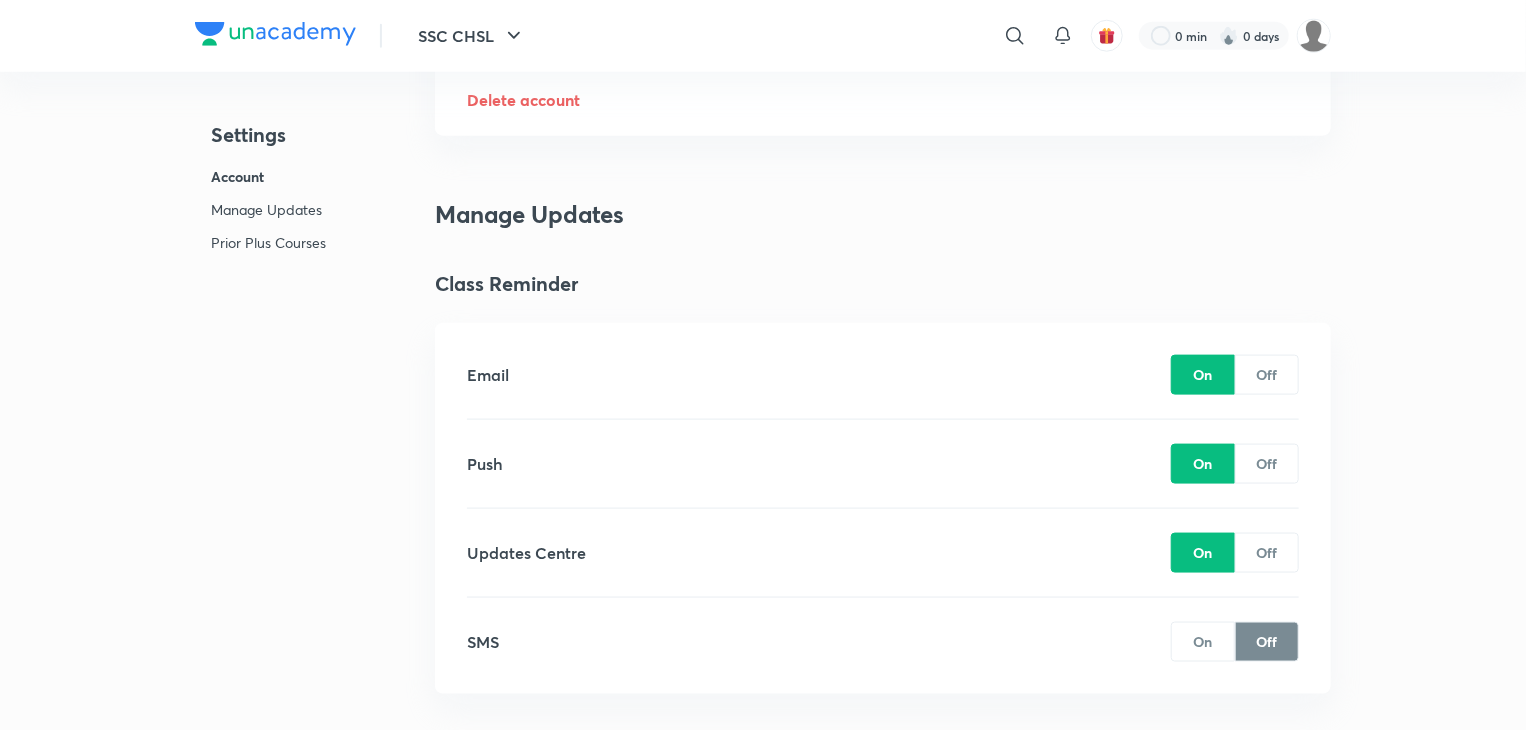 scroll, scrollTop: 1000, scrollLeft: 0, axis: vertical 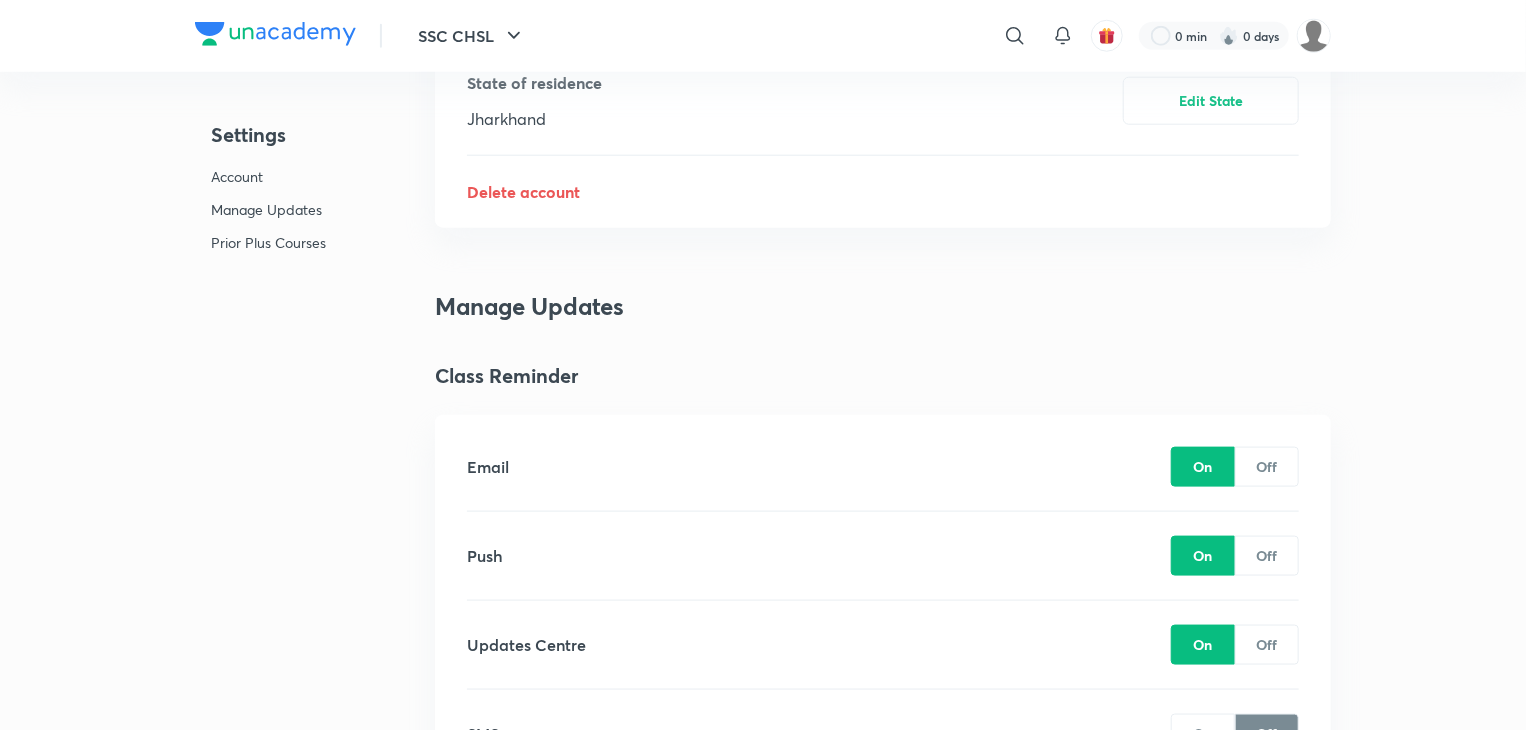 click on "Delete account" at bounding box center (883, 192) 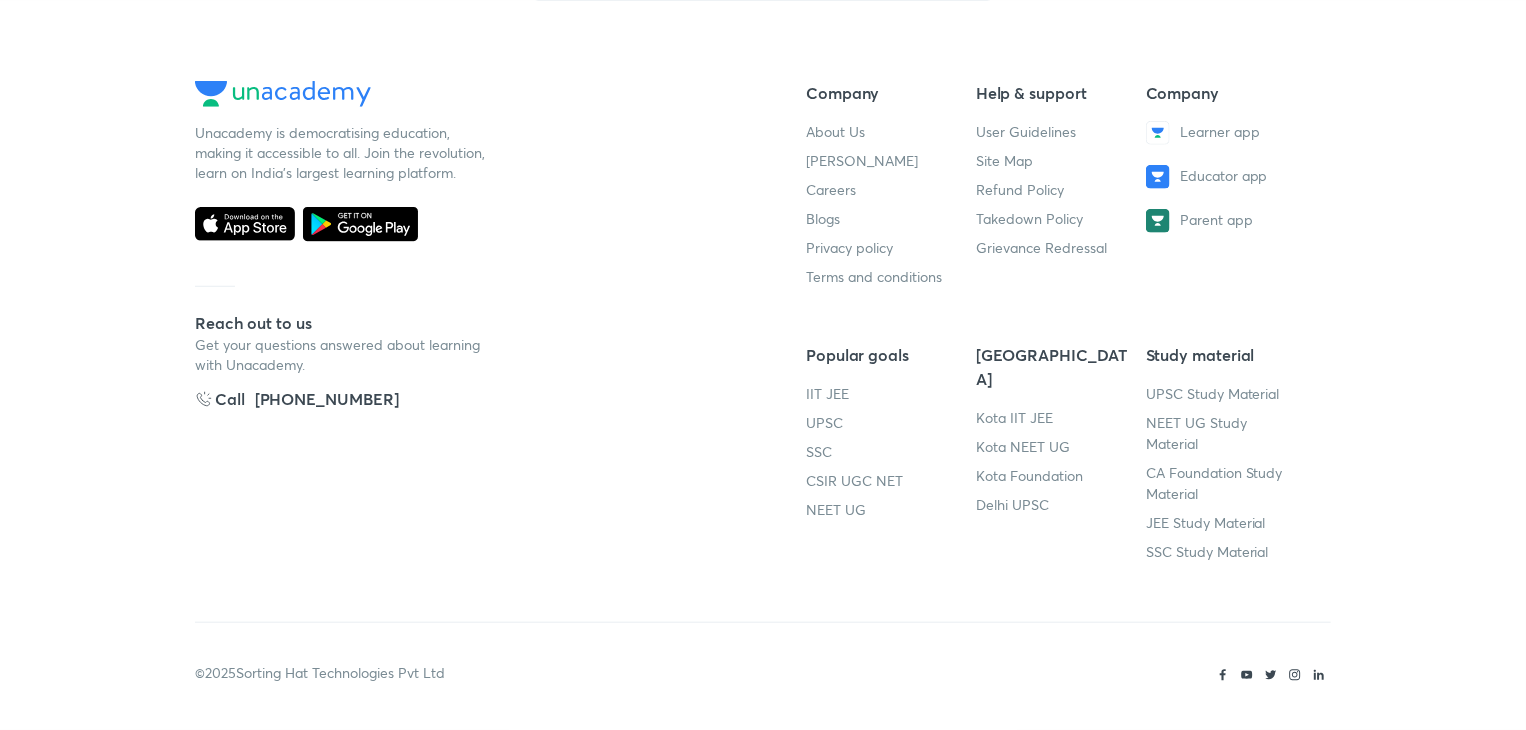 scroll, scrollTop: 0, scrollLeft: 0, axis: both 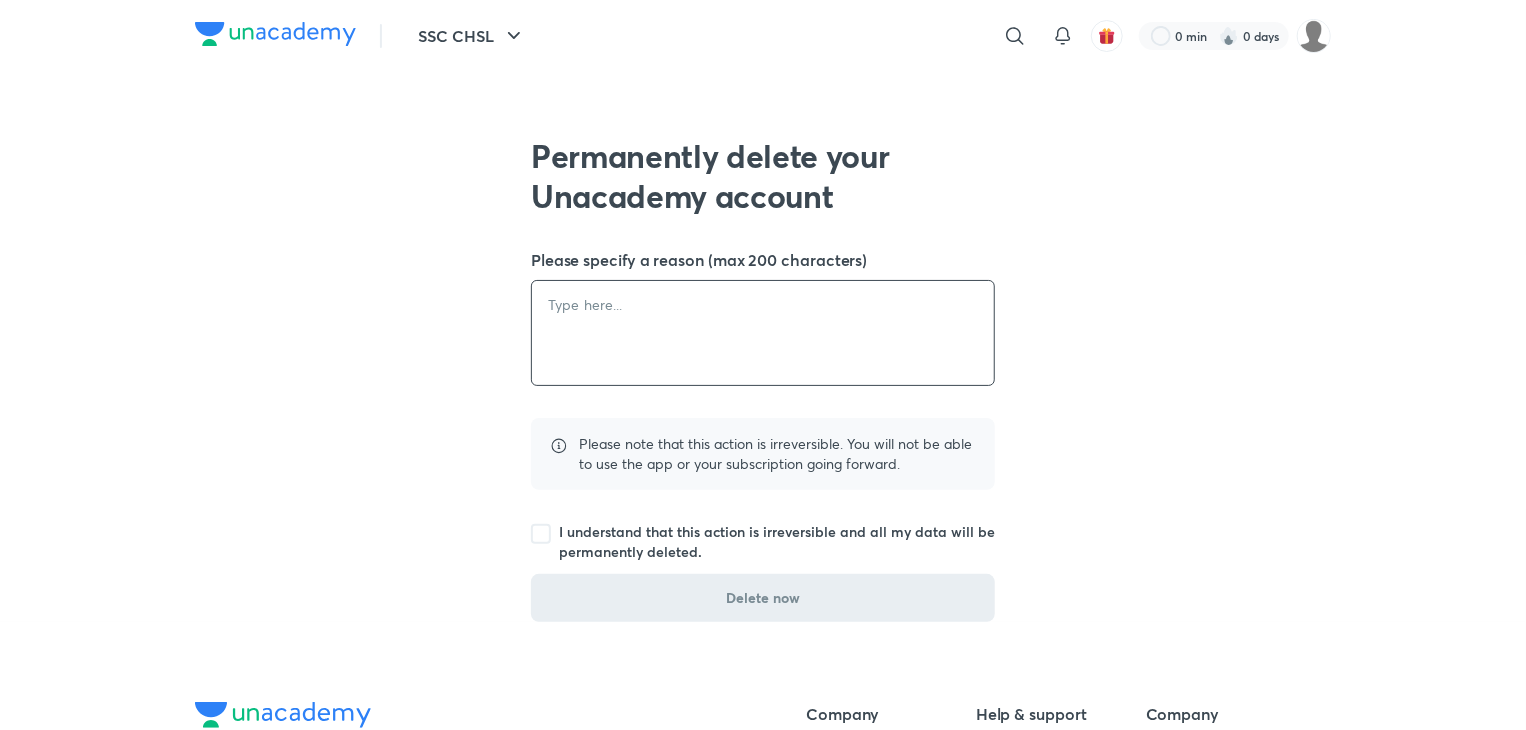 click at bounding box center (763, 333) 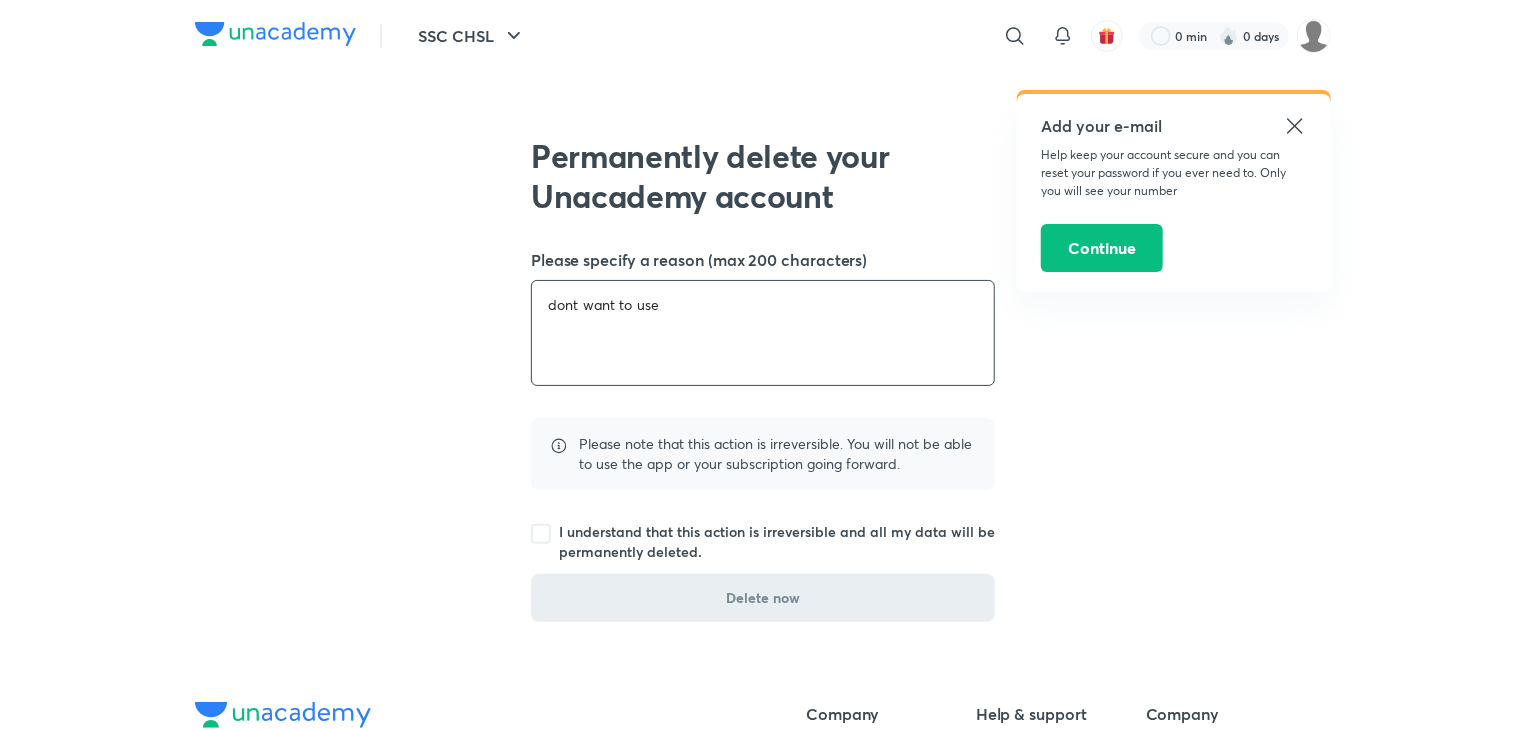 type on "dont want to use" 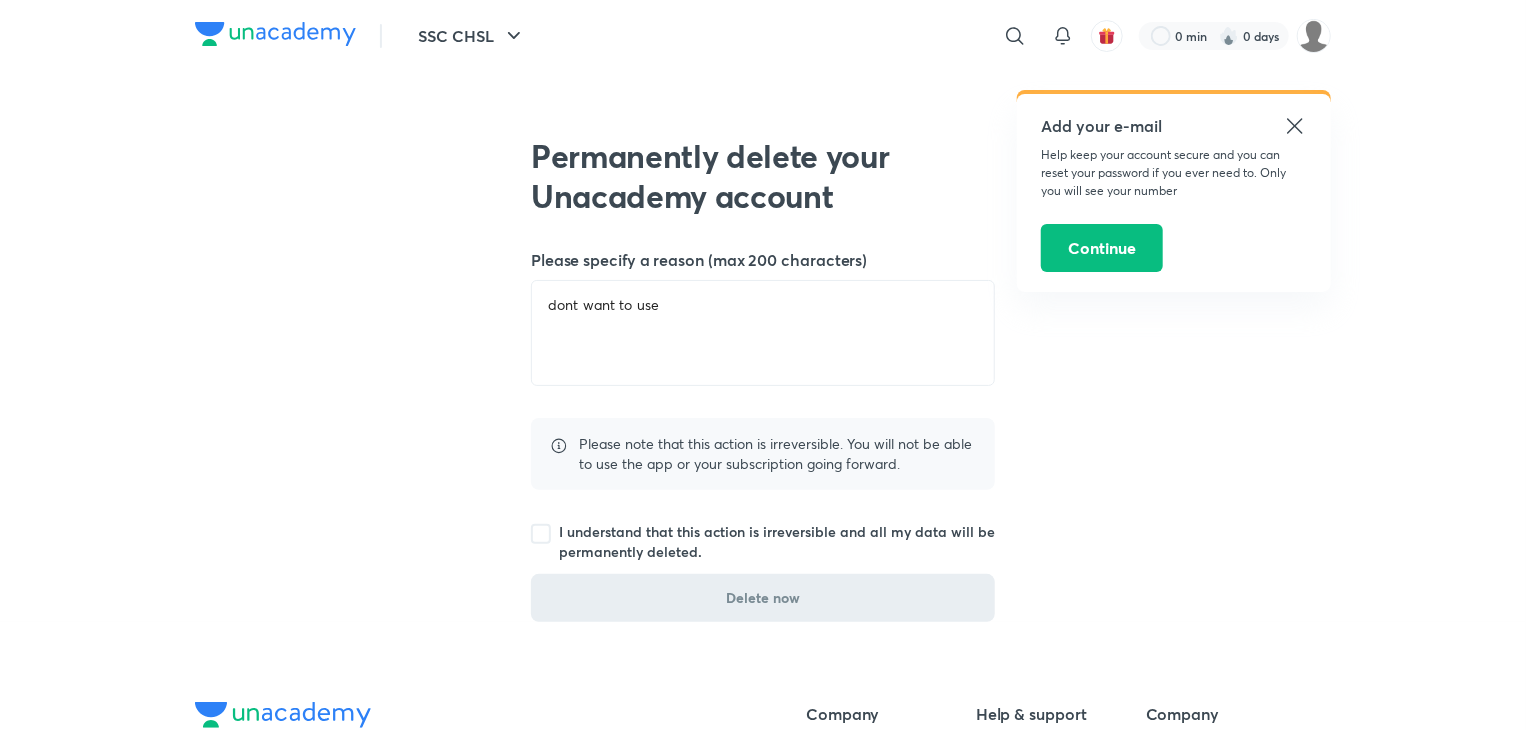drag, startPoint x: 593, startPoint y: 453, endPoint x: 671, endPoint y: 390, distance: 100.26465 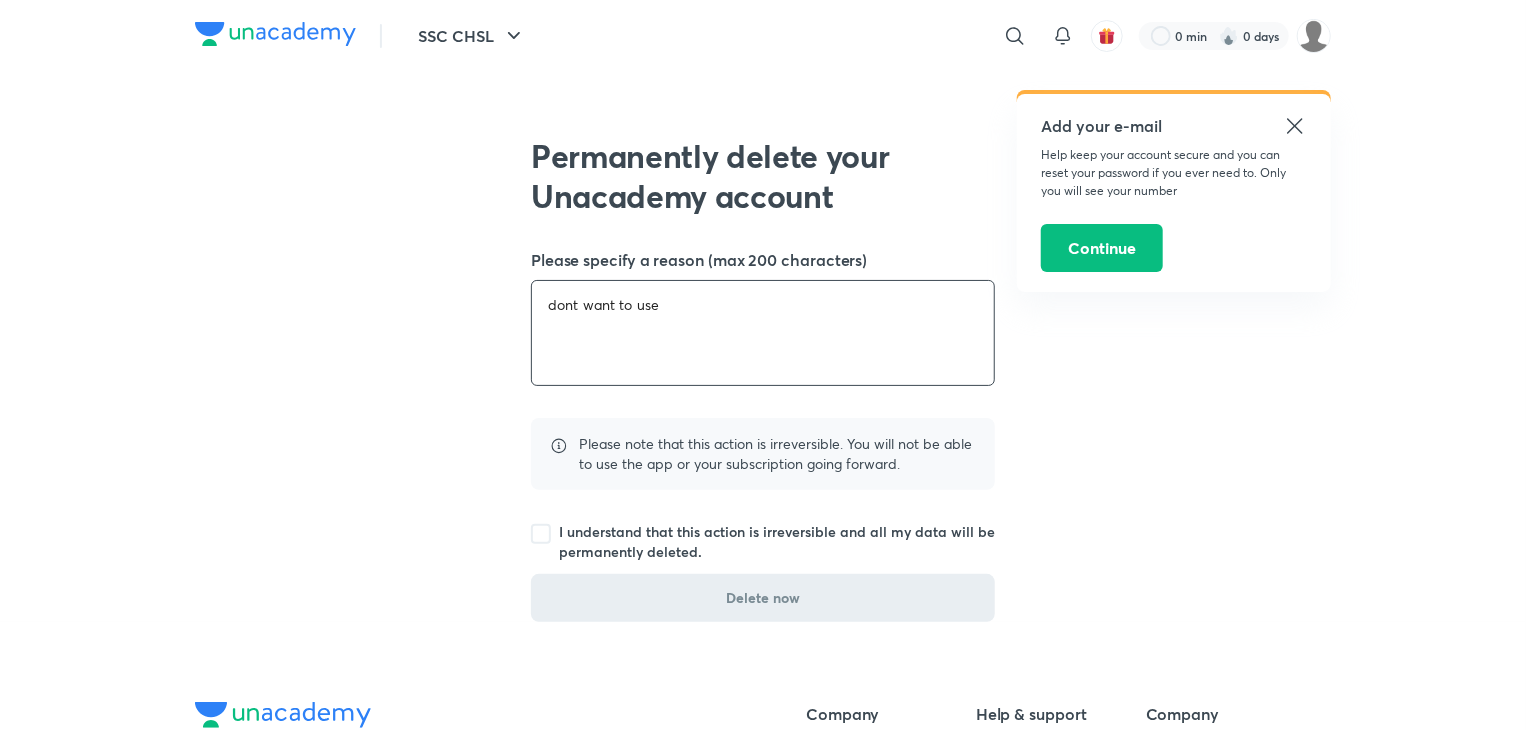 click on "dont want to use" at bounding box center (763, 333) 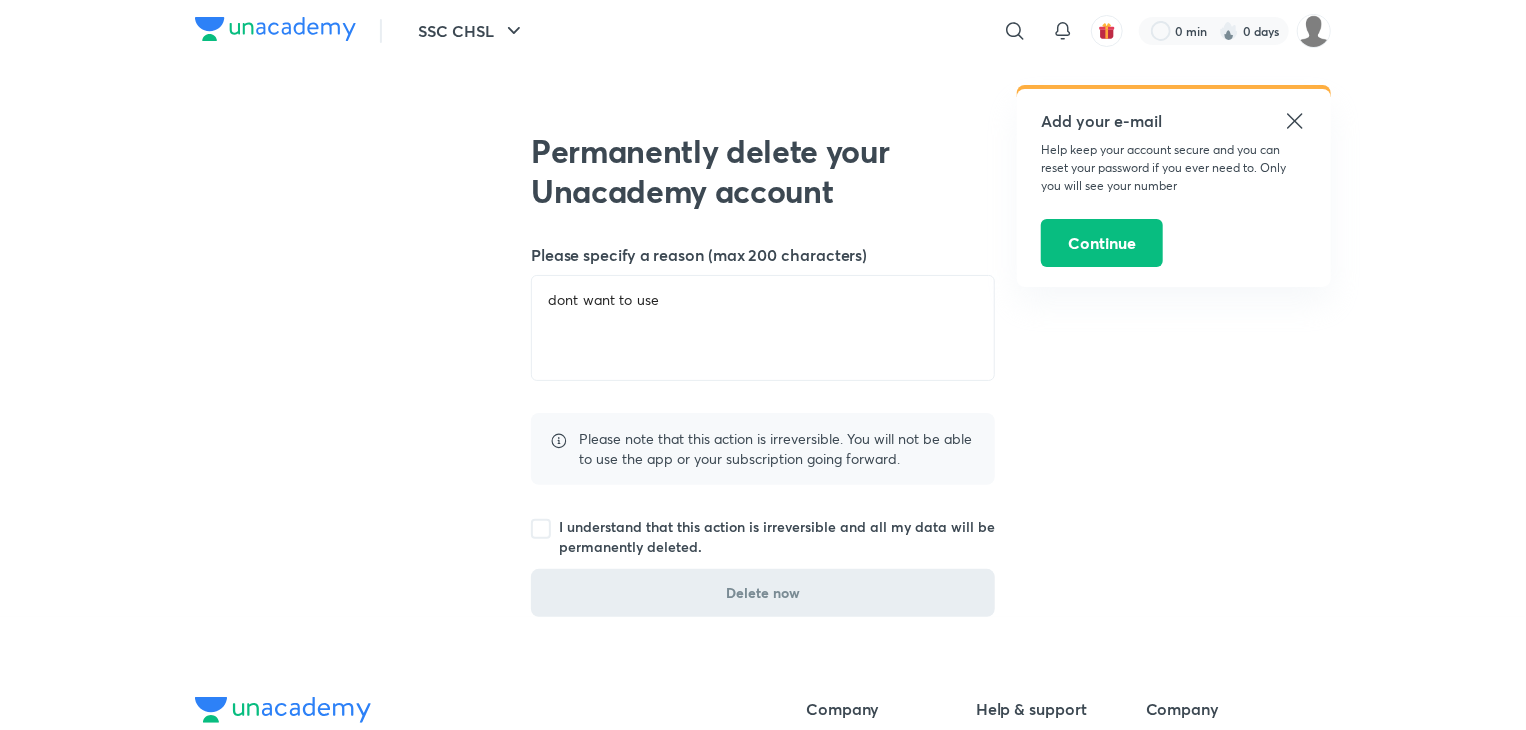 scroll, scrollTop: 0, scrollLeft: 0, axis: both 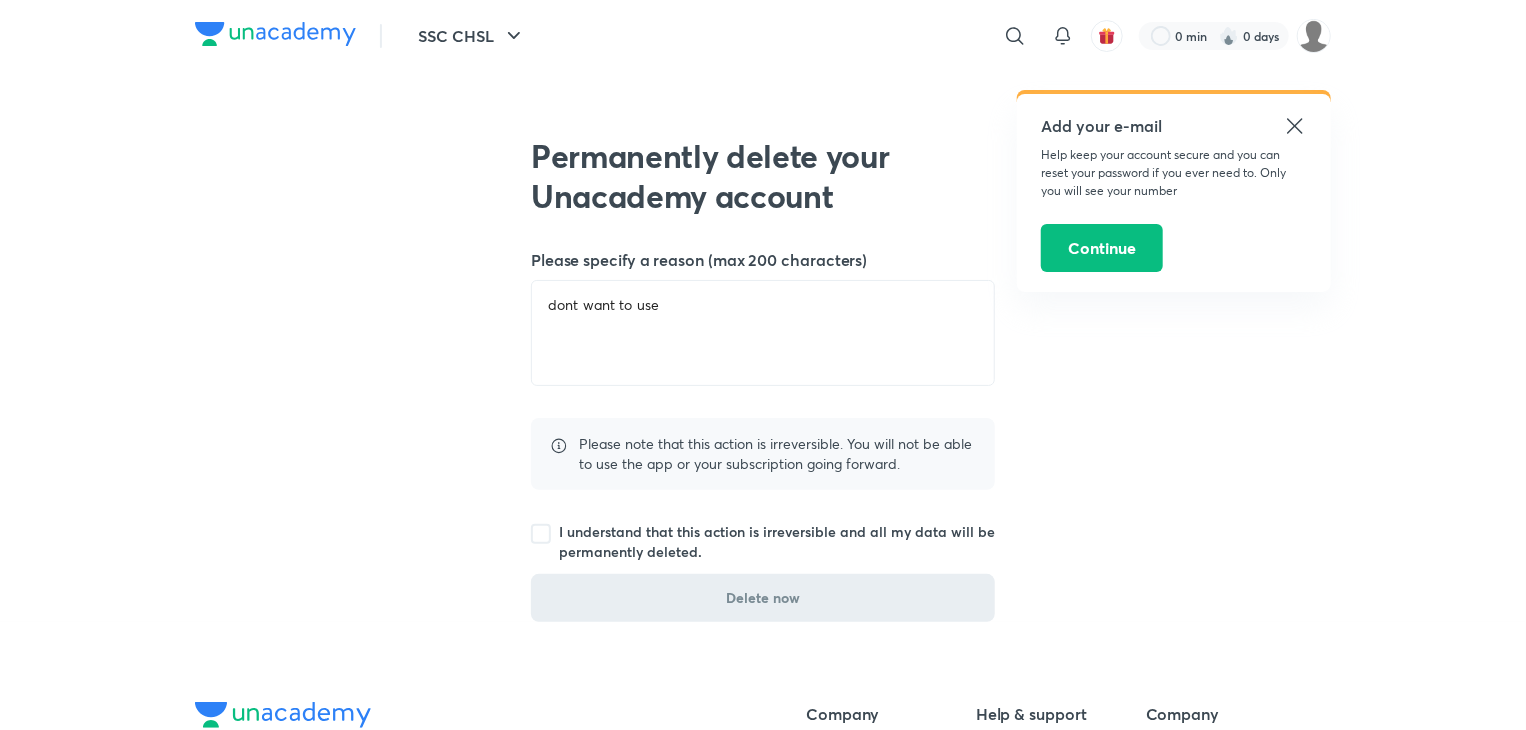 click on "Please note that this action is irreversible. You will not be able to use the app or your subscription going forward." at bounding box center [763, 454] 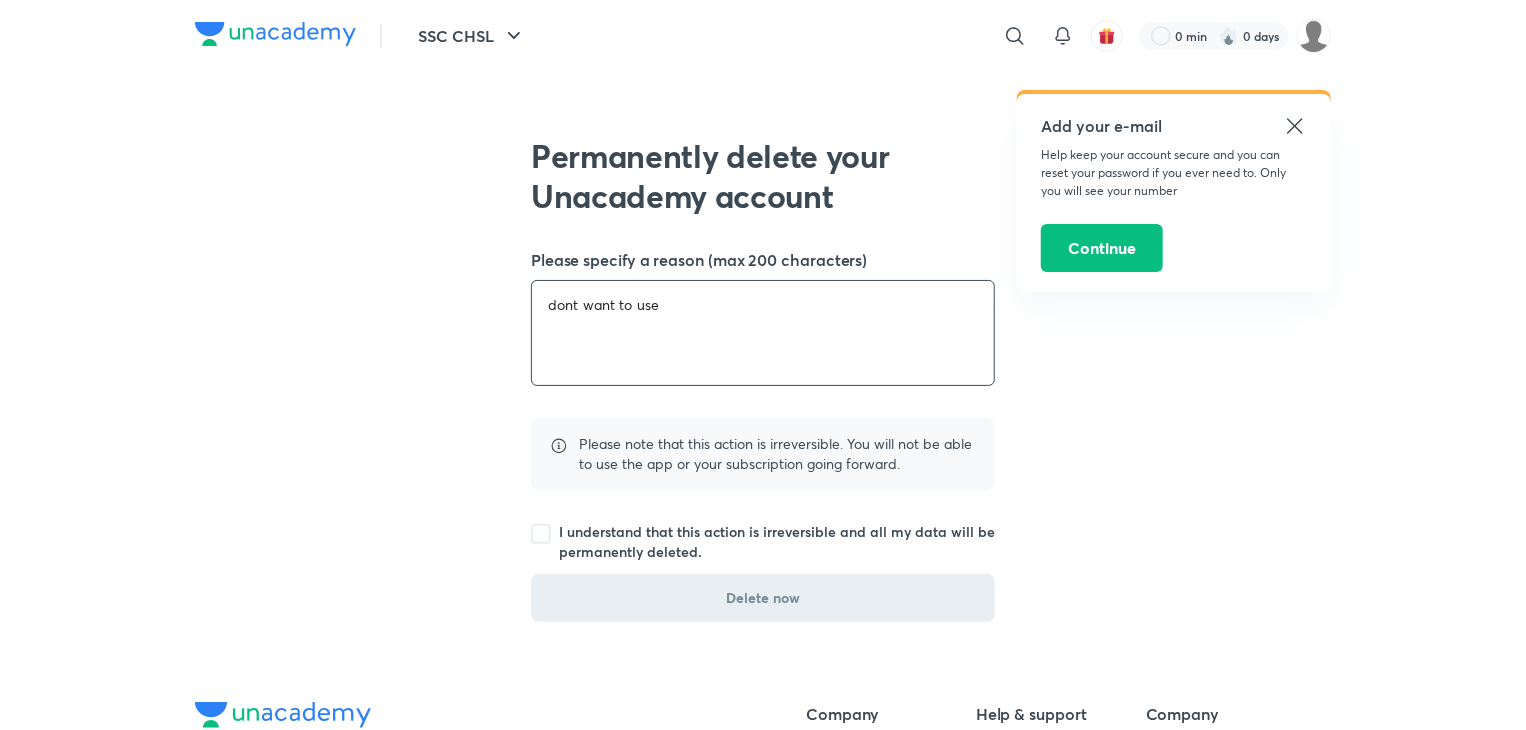click on "dont want to use" at bounding box center [763, 333] 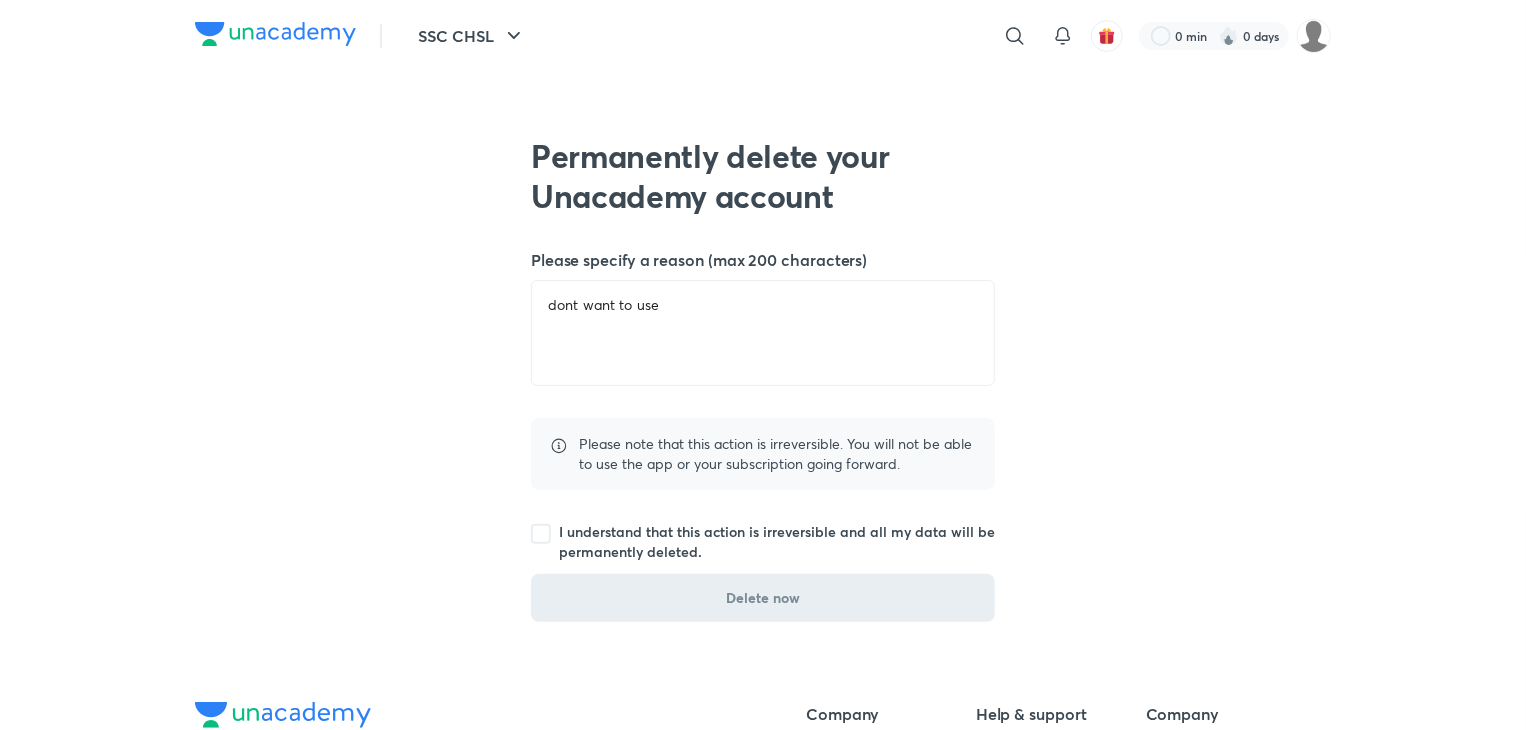 click on "Permanently delete your Unacademy account Please specify a reason (max 200 characters) dont want to use ​ Please note that this action is irreversible. You will not be able to use the app or your subscription going forward. I understand that this action is irreversible and all my data will be permanently deleted. Delete now" at bounding box center (763, 311) 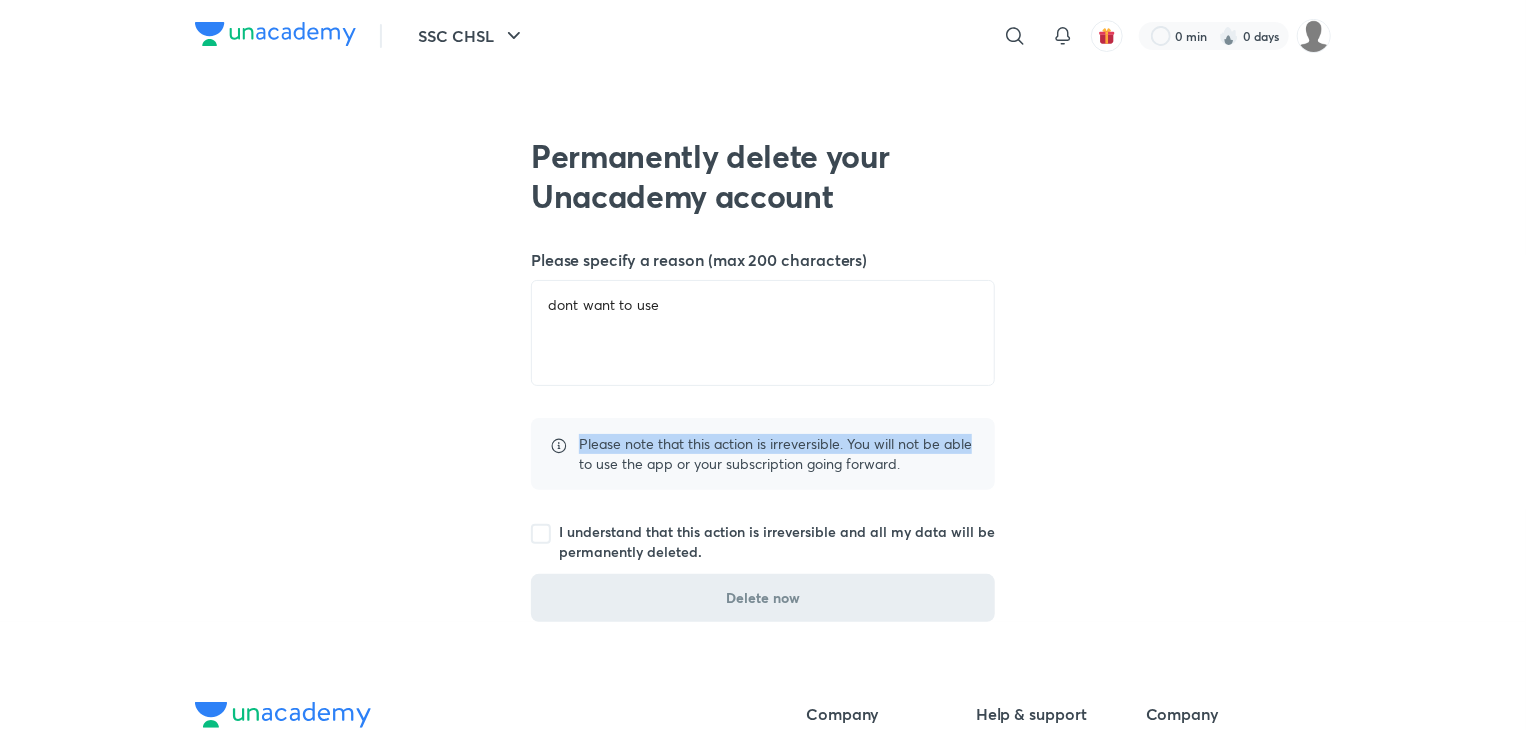 drag, startPoint x: 983, startPoint y: 439, endPoint x: 536, endPoint y: 451, distance: 447.16104 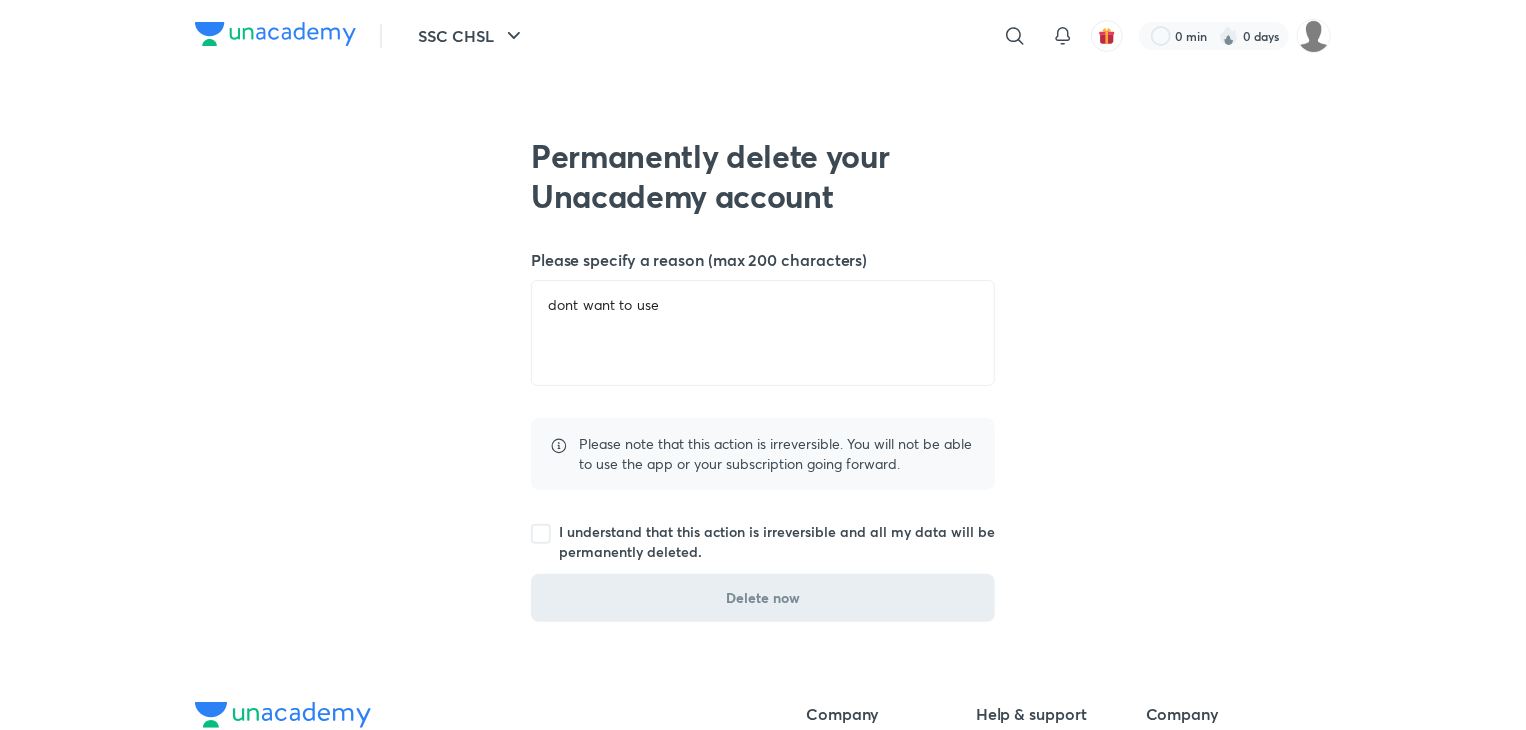 click on "Please note that this action is irreversible. You will not be able to use the app or your subscription going forward." at bounding box center (763, 454) 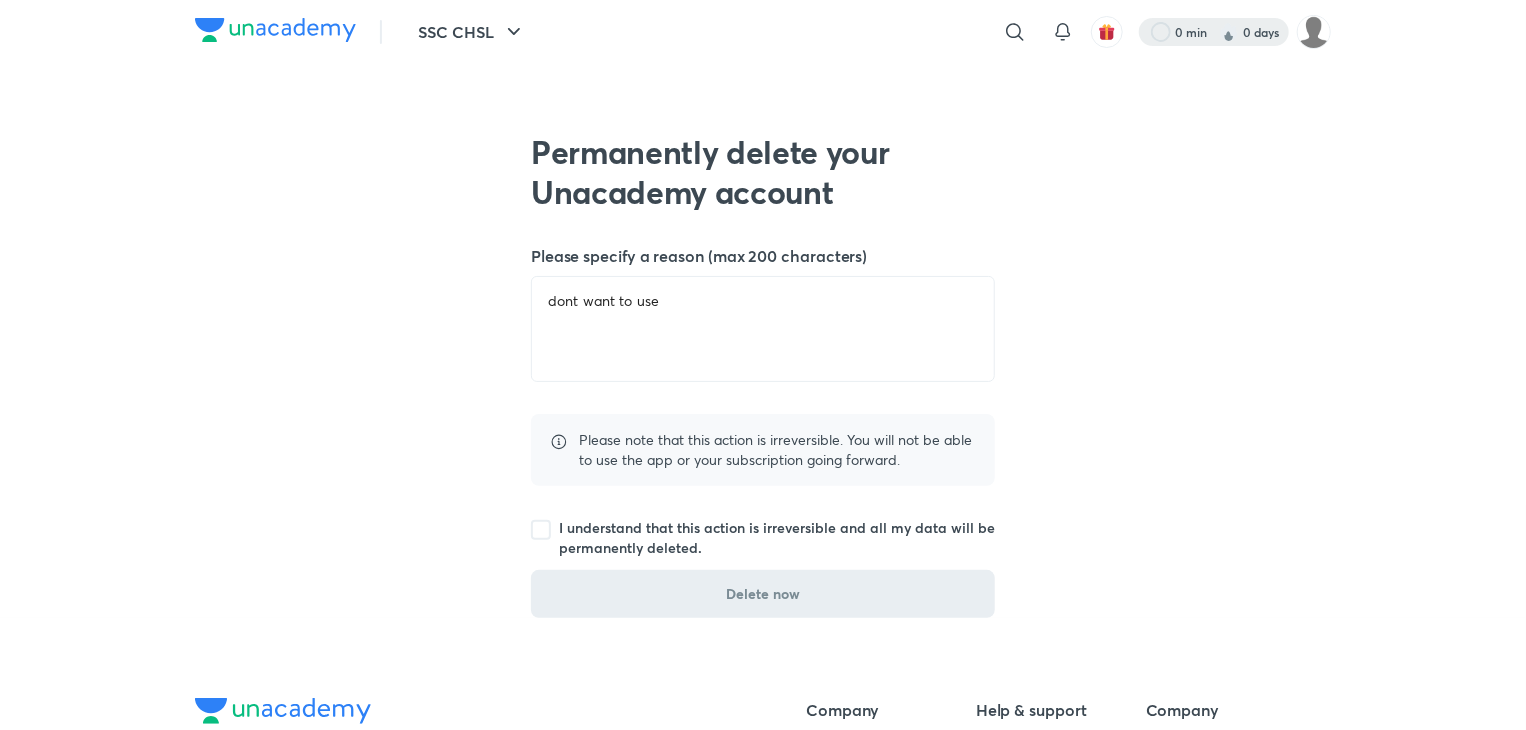 scroll, scrollTop: 0, scrollLeft: 0, axis: both 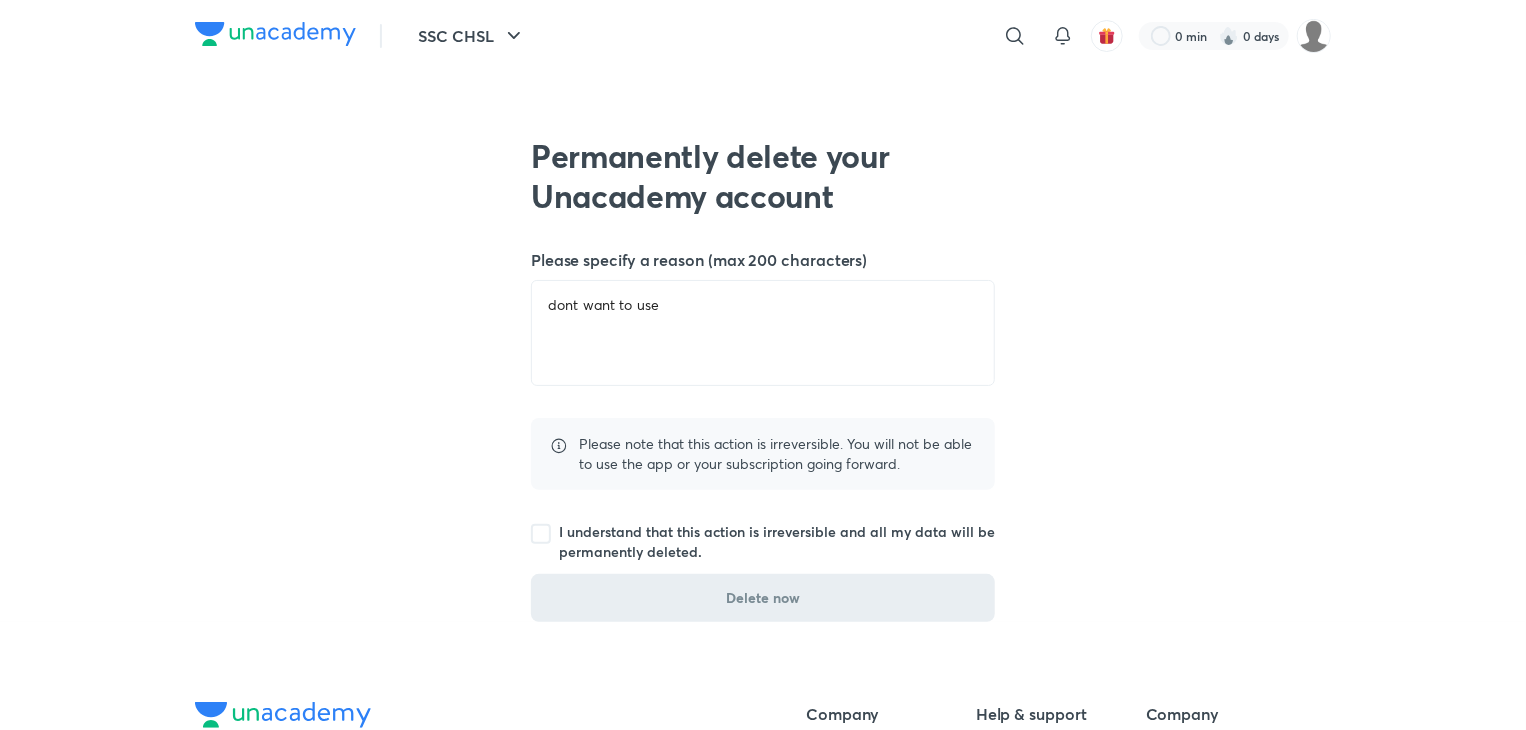 click on "Permanently delete your Unacademy account" at bounding box center [763, 176] 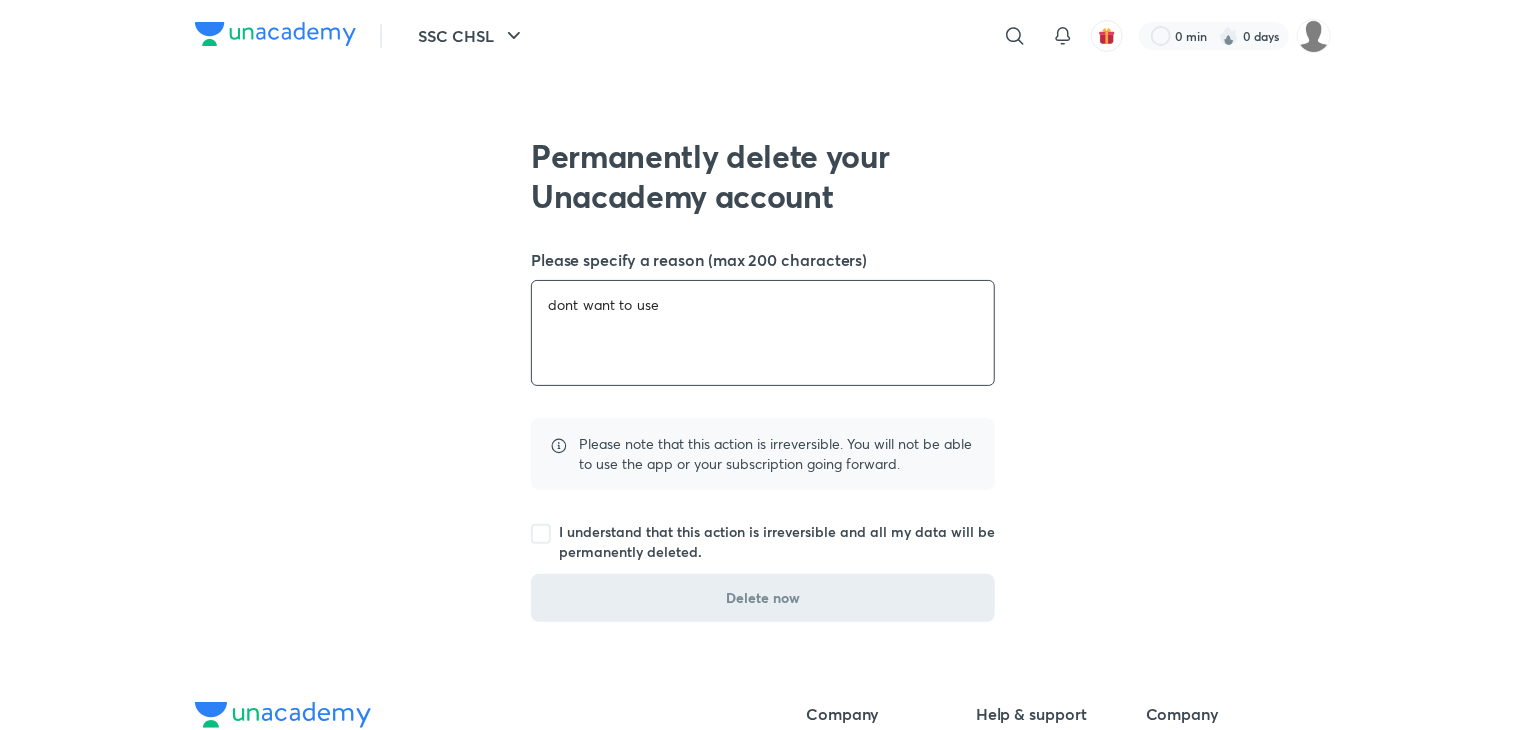 click on "dont want to use" at bounding box center [763, 333] 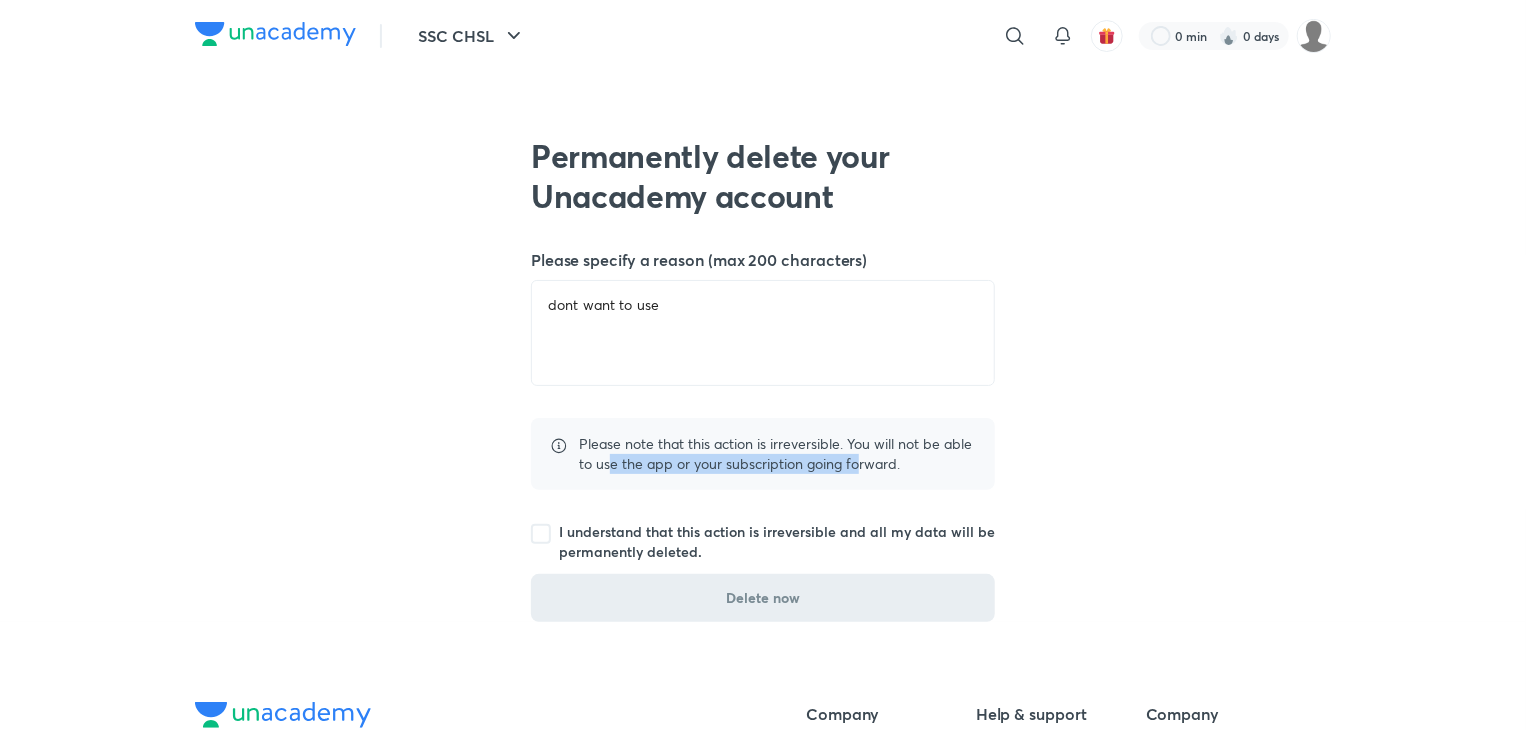 drag, startPoint x: 616, startPoint y: 454, endPoint x: 859, endPoint y: 498, distance: 246.95142 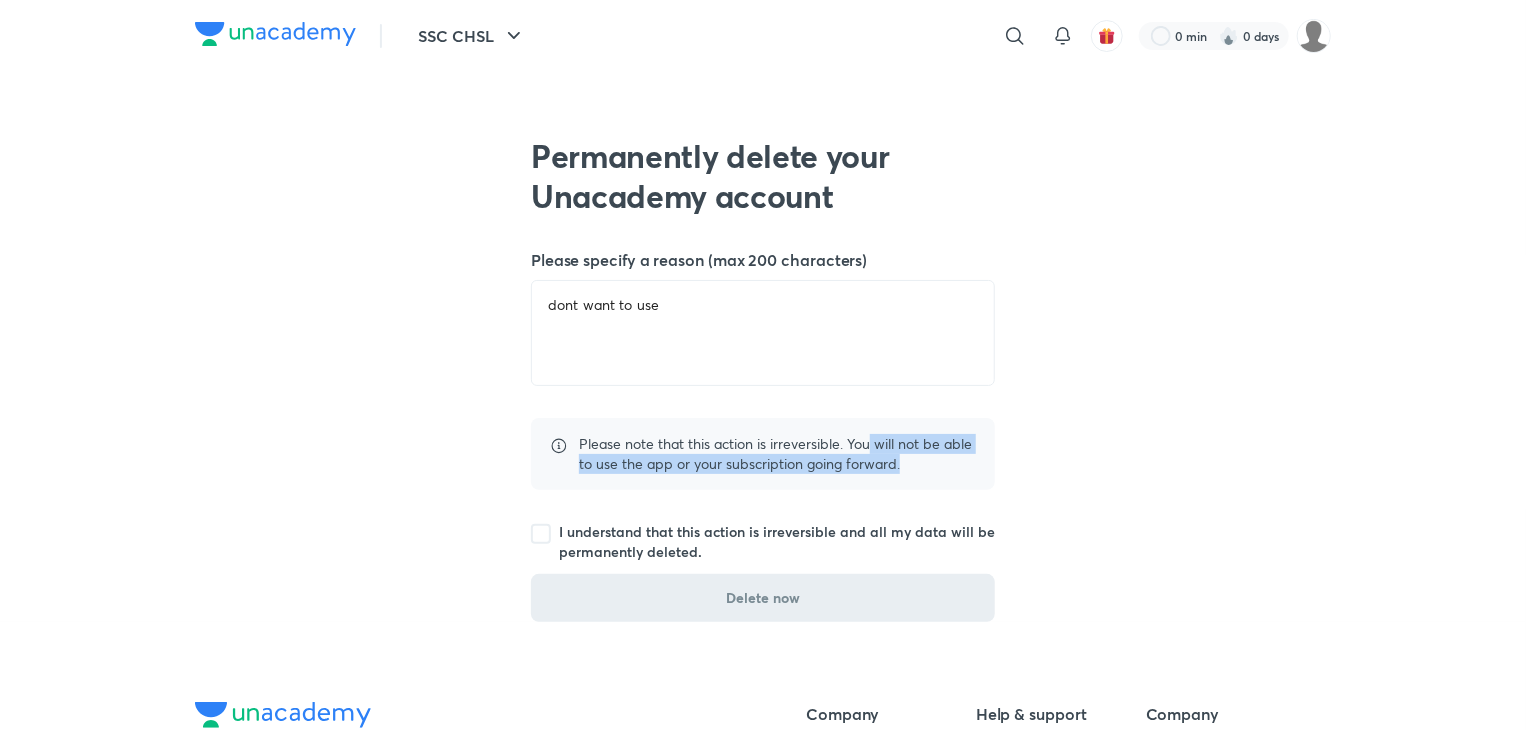 drag, startPoint x: 872, startPoint y: 443, endPoint x: 974, endPoint y: 457, distance: 102.9563 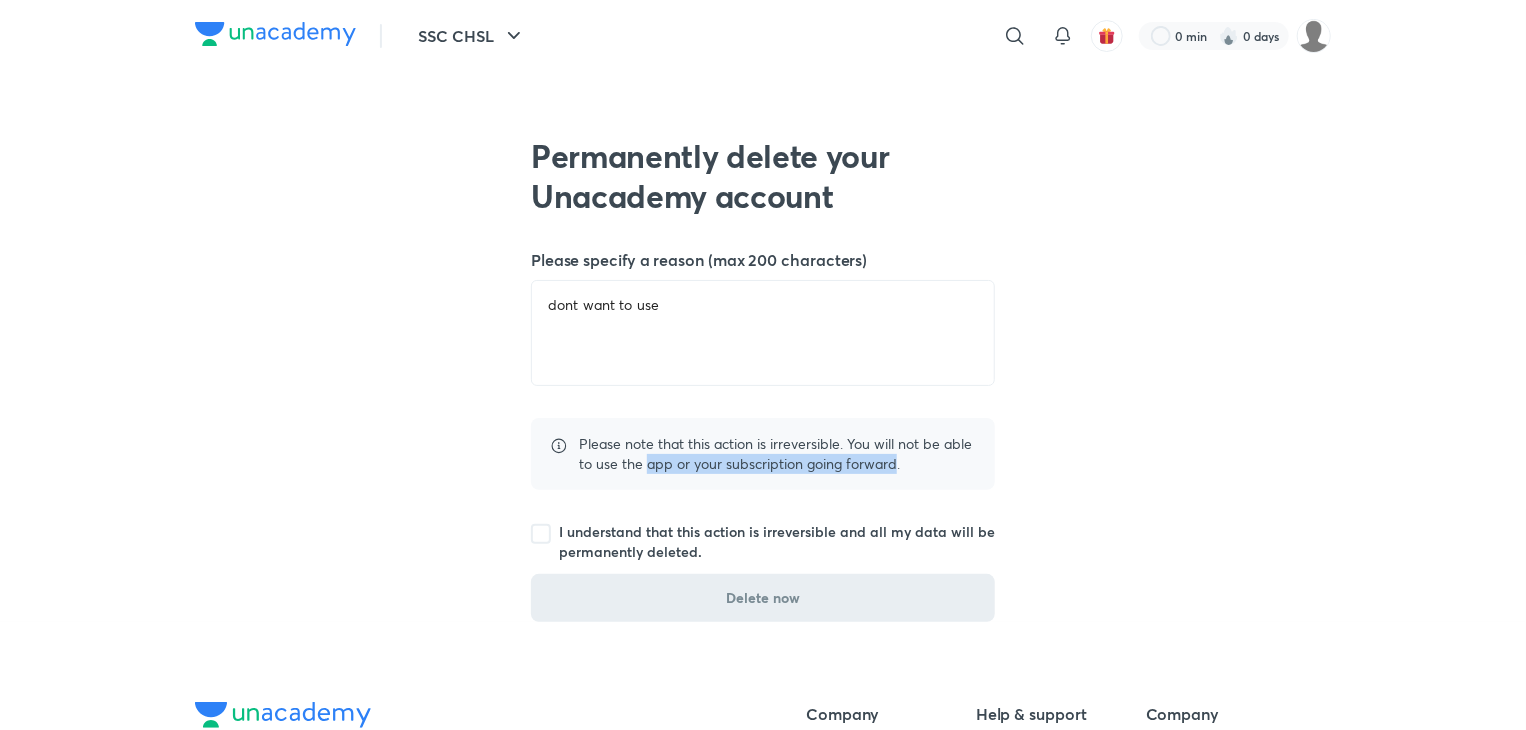 drag, startPoint x: 897, startPoint y: 458, endPoint x: 644, endPoint y: 455, distance: 253.01779 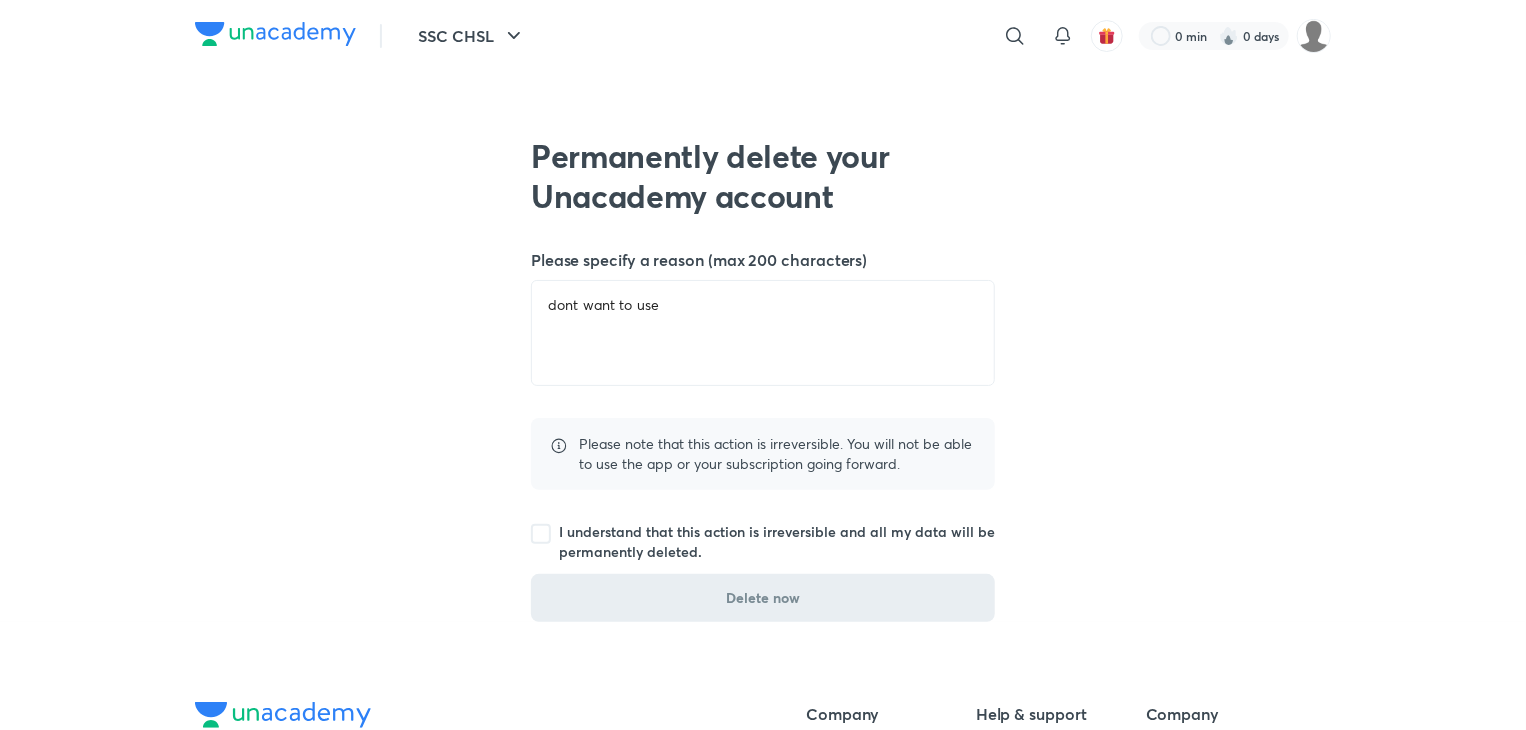 click on "Please note that this action is irreversible. You will not be able to use the app or your subscription going forward." at bounding box center [763, 454] 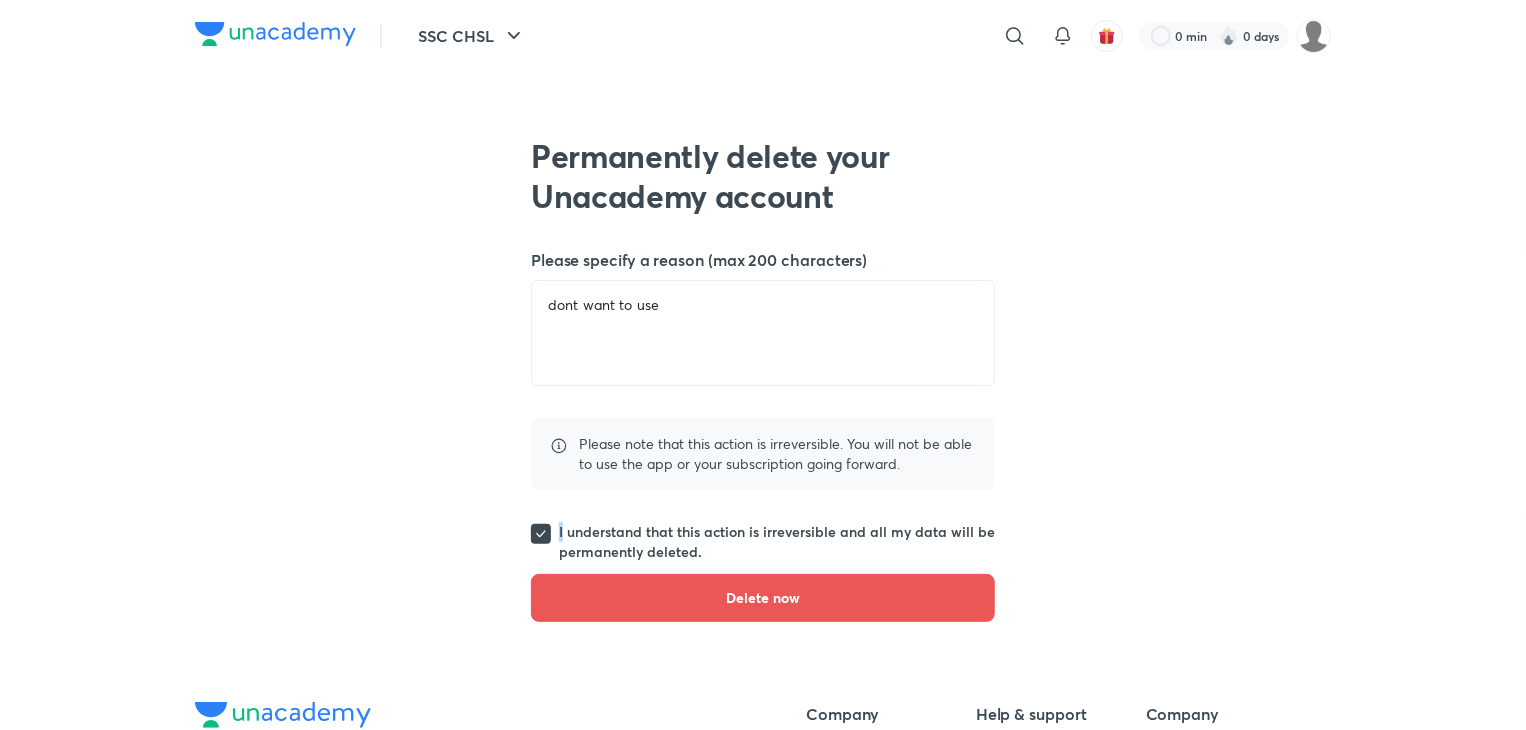 click 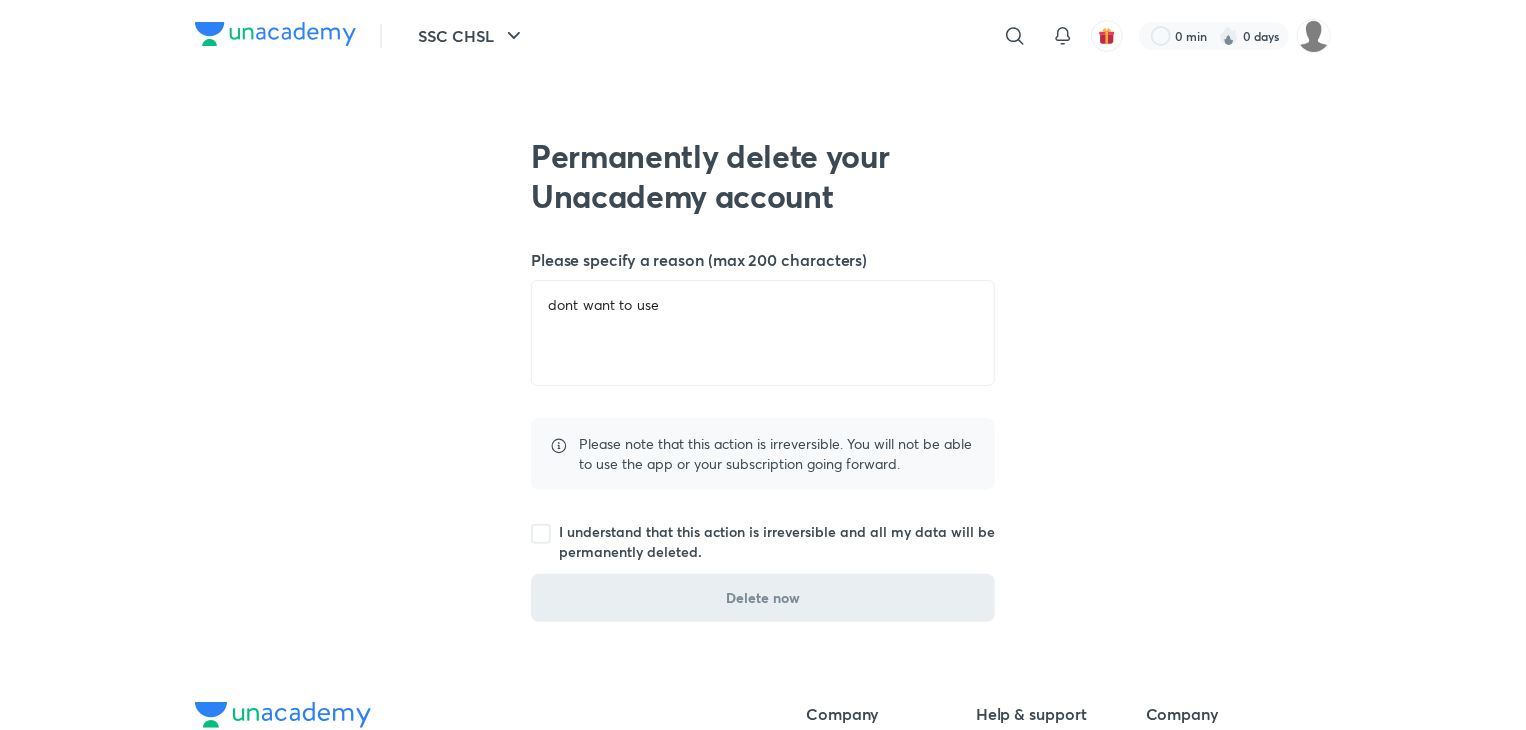 click on "I understand that this action is irreversible and all my data will be permanently deleted." at bounding box center (763, 542) 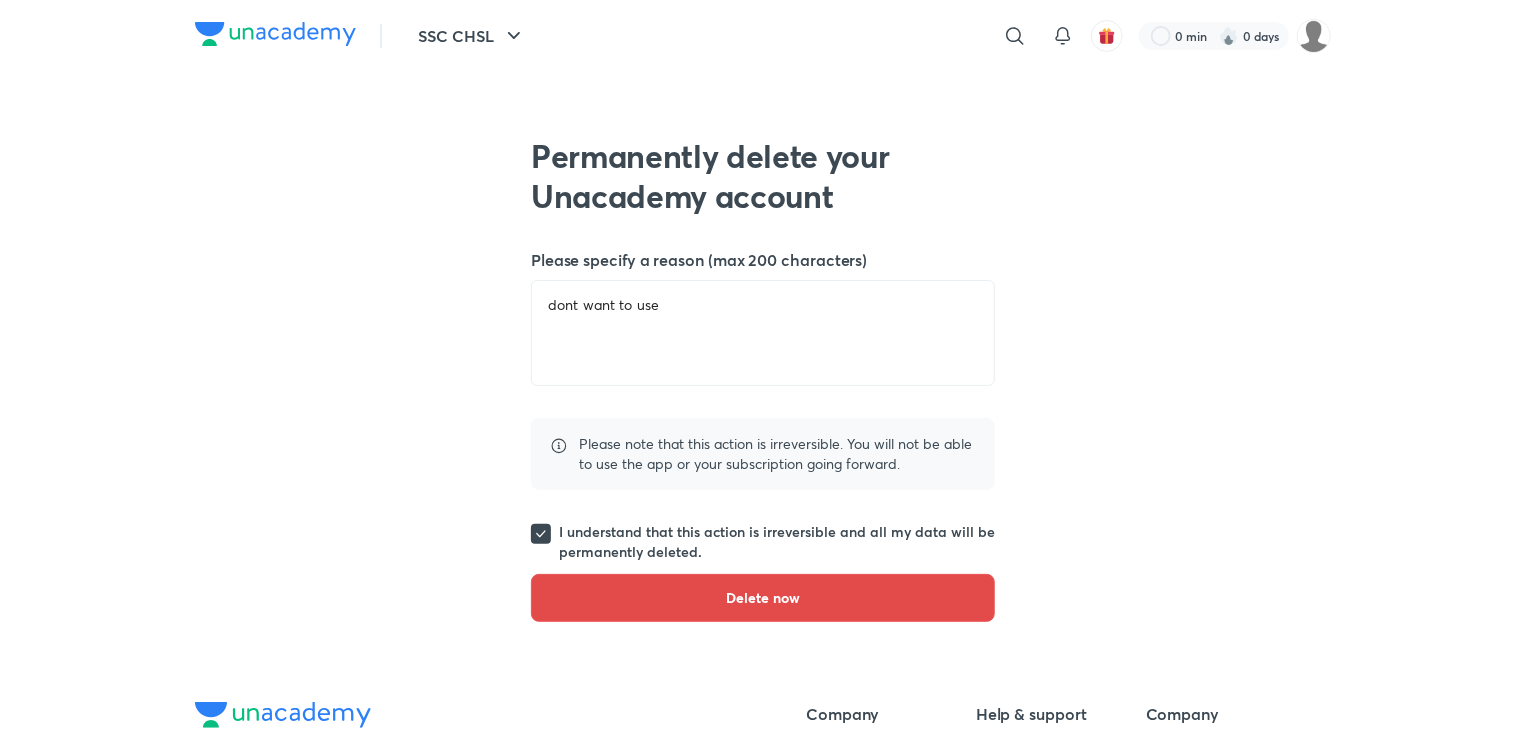 click on "Delete now" at bounding box center [763, 598] 